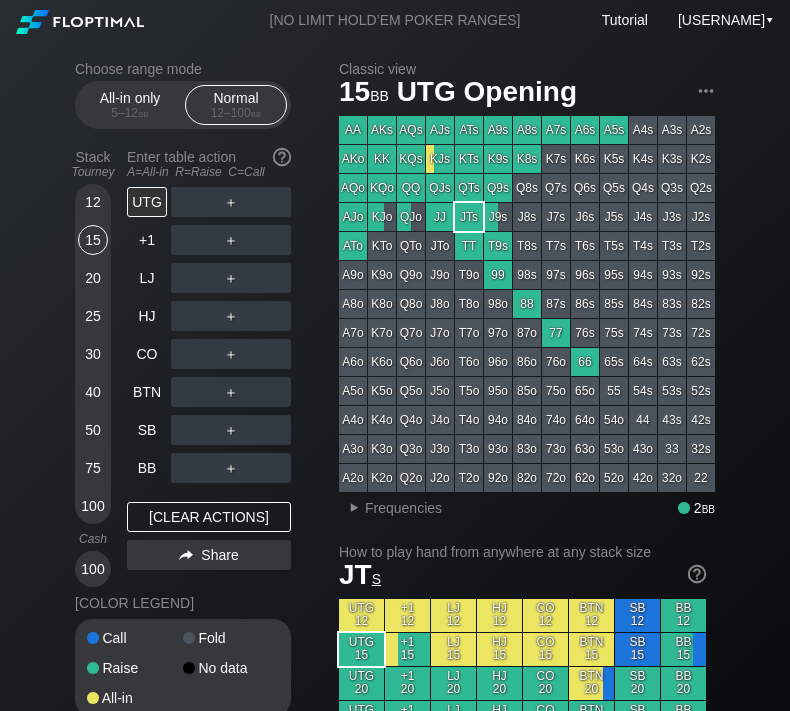 scroll, scrollTop: 0, scrollLeft: 0, axis: both 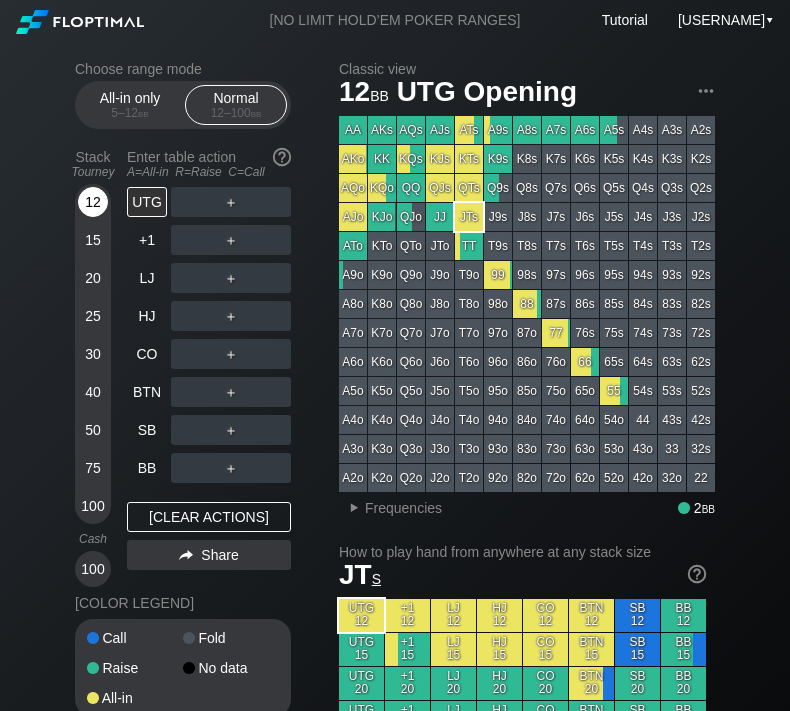 click on "12" at bounding box center (93, 202) 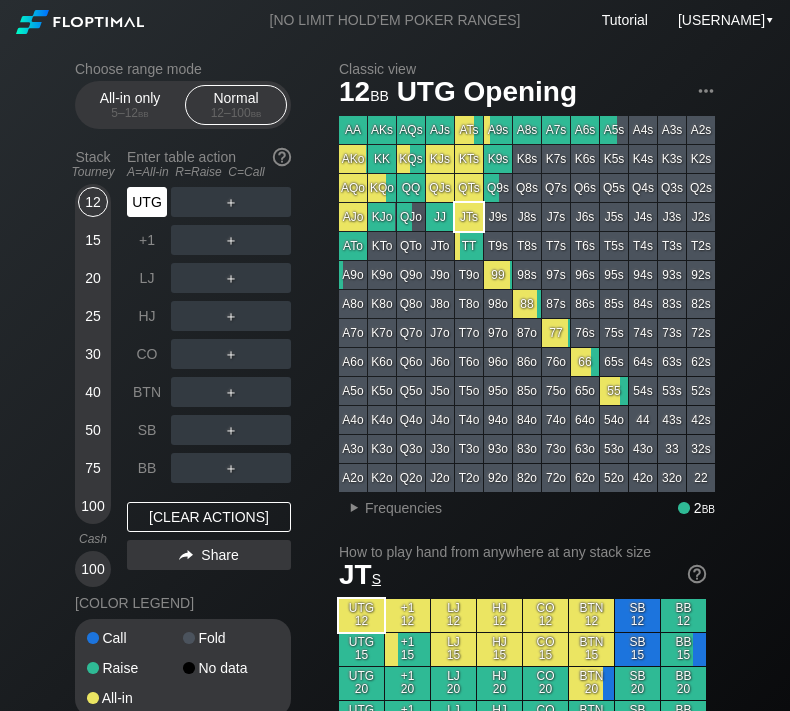 click on "UTG" at bounding box center (147, 202) 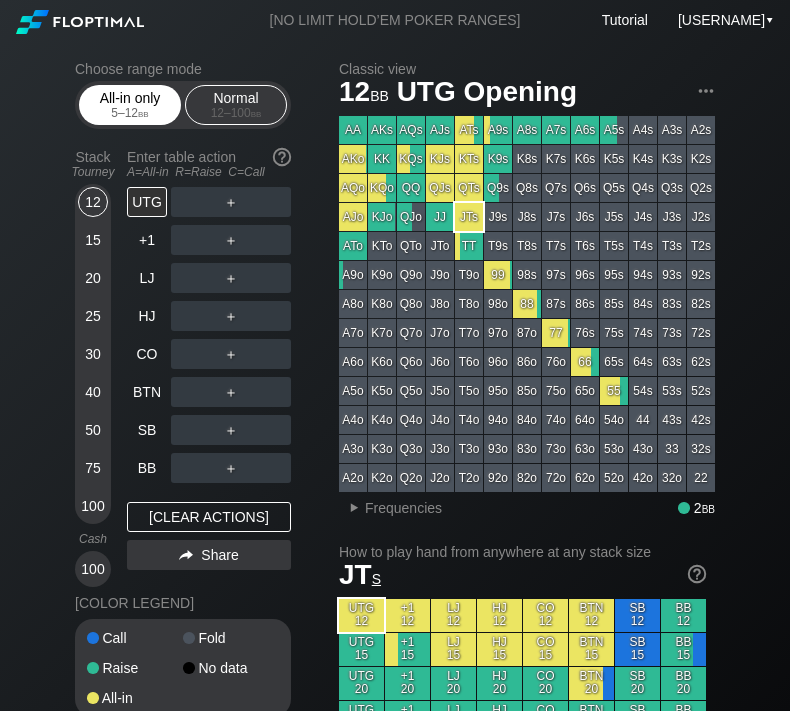 click on "5 – 12 bb" at bounding box center [130, 113] 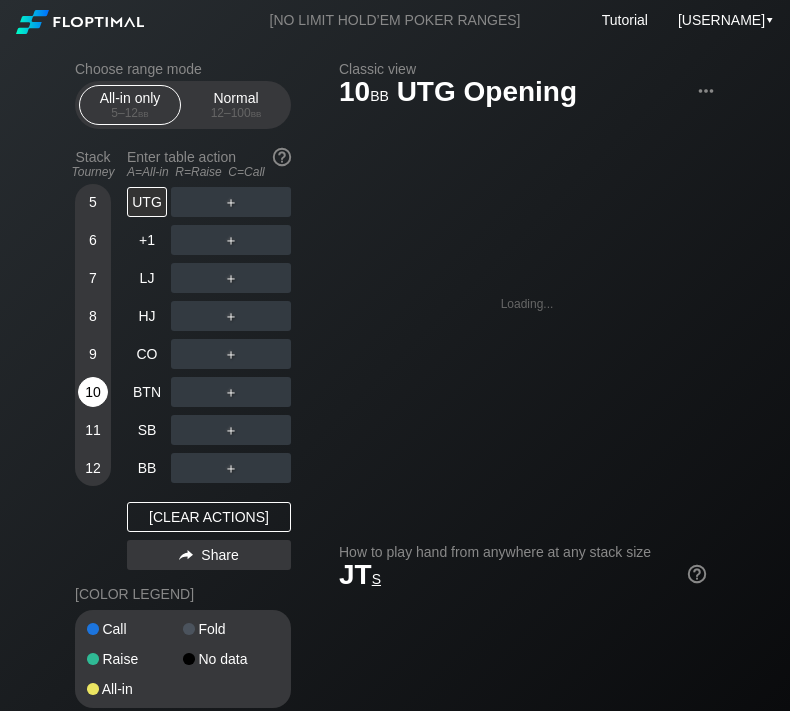 click on "10" at bounding box center (93, 392) 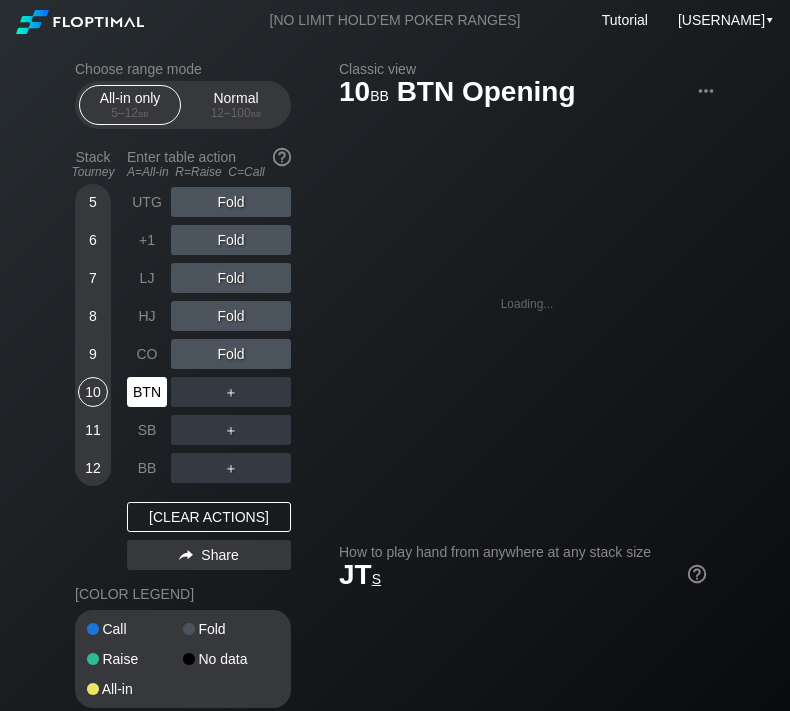 click on "BTN" at bounding box center [147, 392] 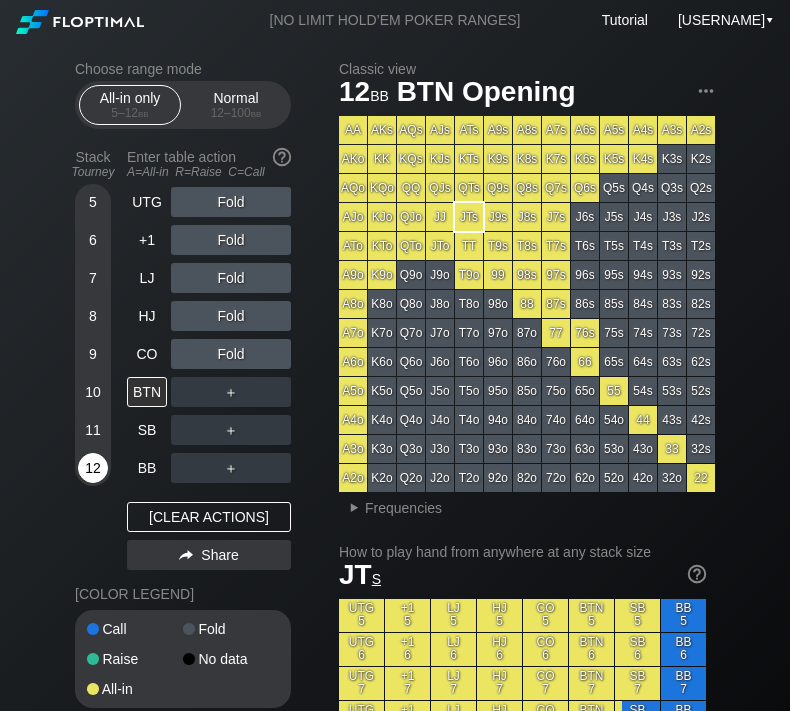 click on "12" at bounding box center (93, 468) 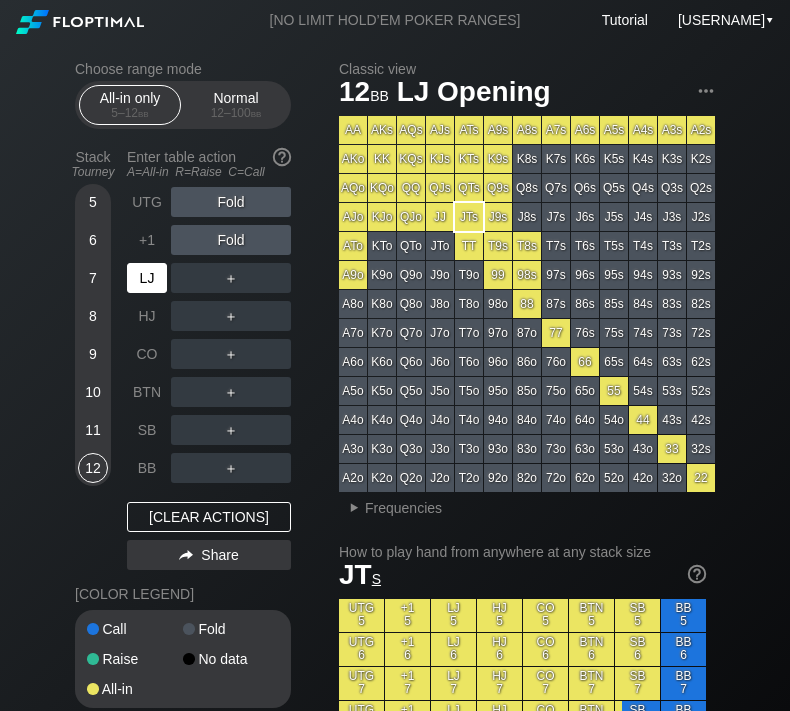 click on "LJ" at bounding box center (147, 278) 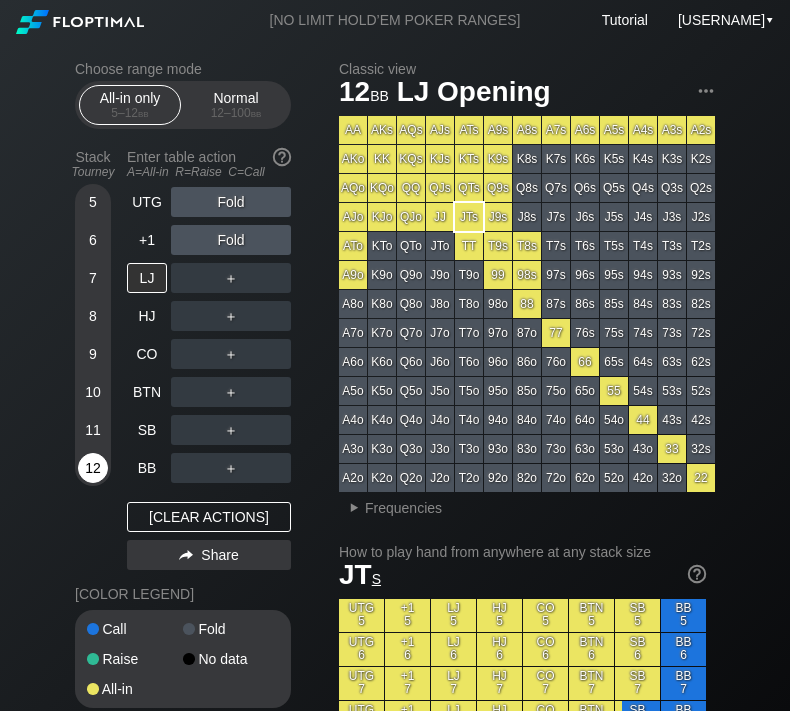 click on "12" at bounding box center (93, 468) 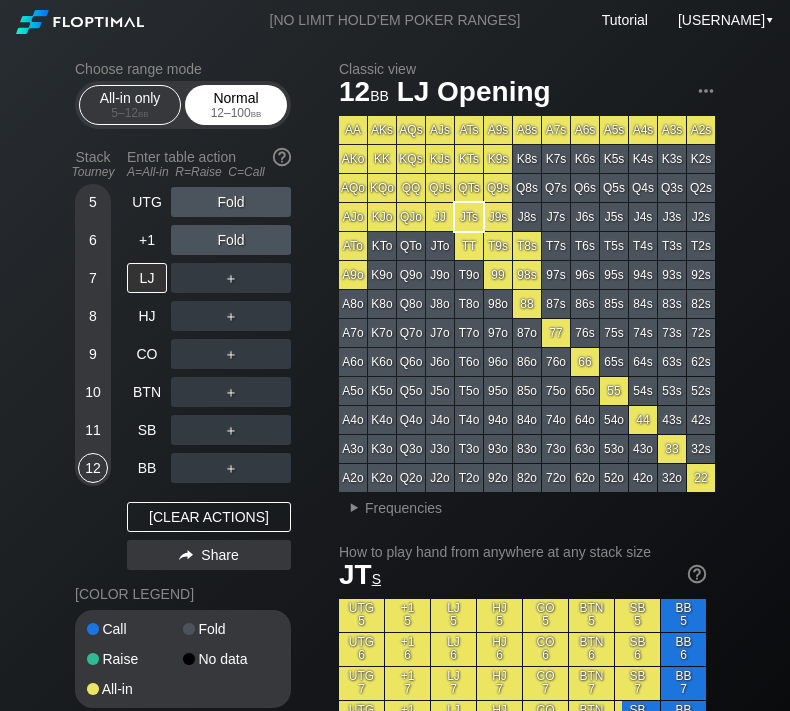 click on "Normal 12 – 100 bb" at bounding box center (236, 105) 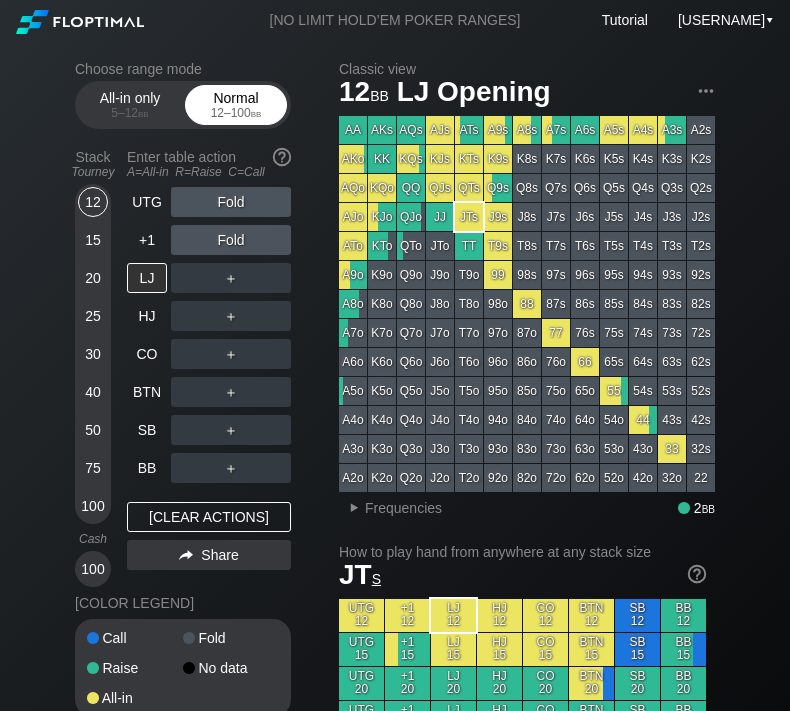 click on "Normal 12 – 100 bb" at bounding box center (236, 105) 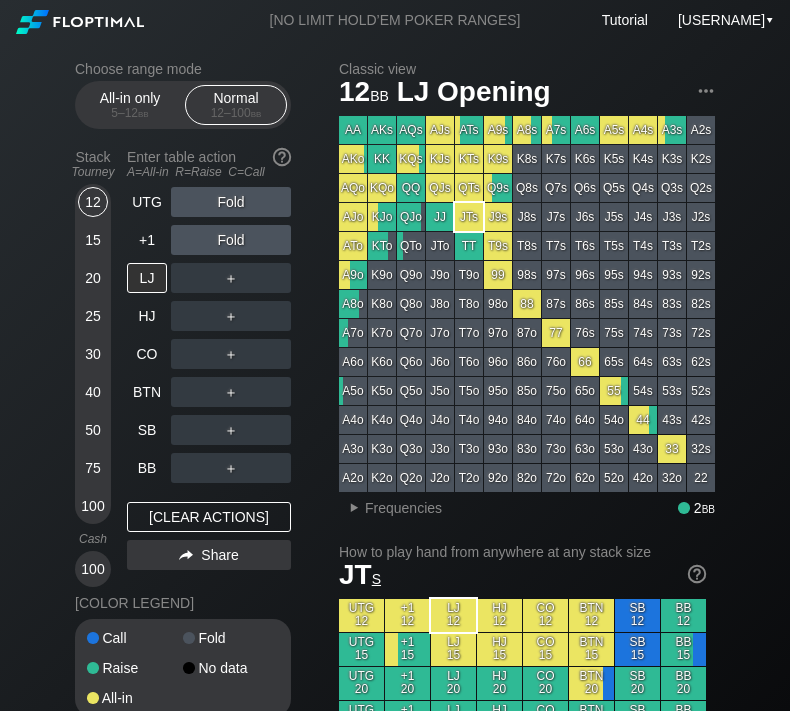click on "[STACK TOURNEY]" at bounding box center [93, 164] 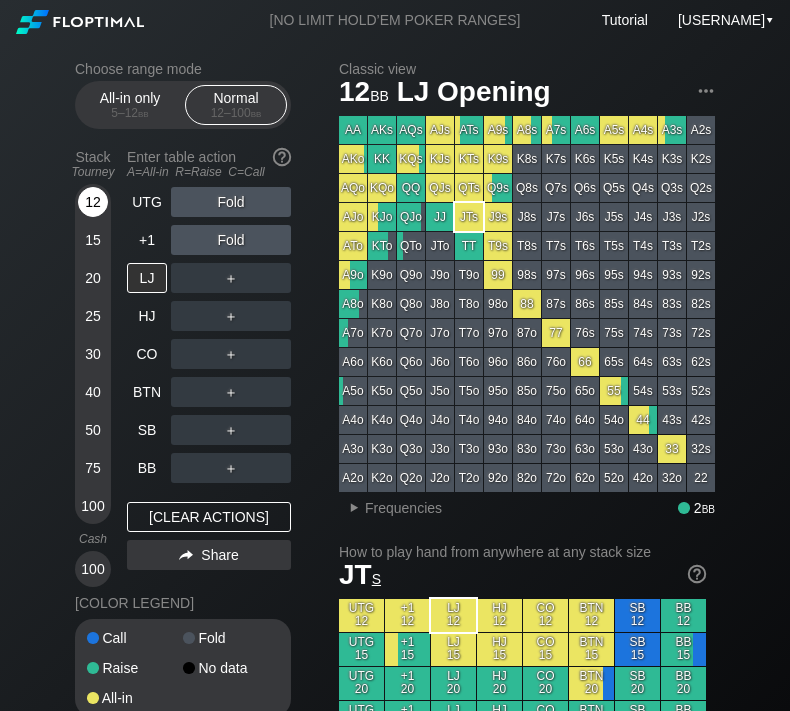 click on "12" at bounding box center (93, 202) 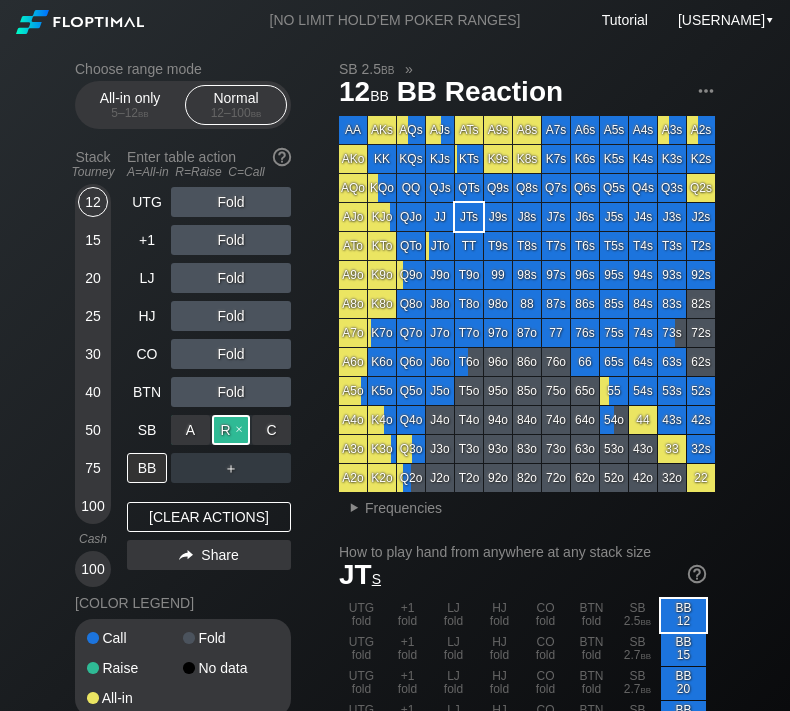 click on "R ✕" at bounding box center (231, 430) 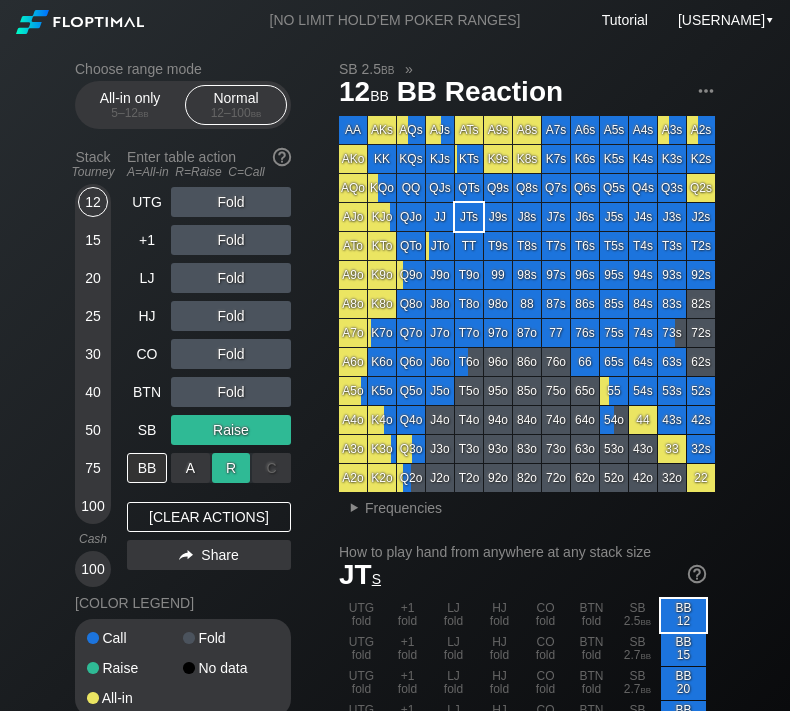 click on "R ✕" at bounding box center [231, 468] 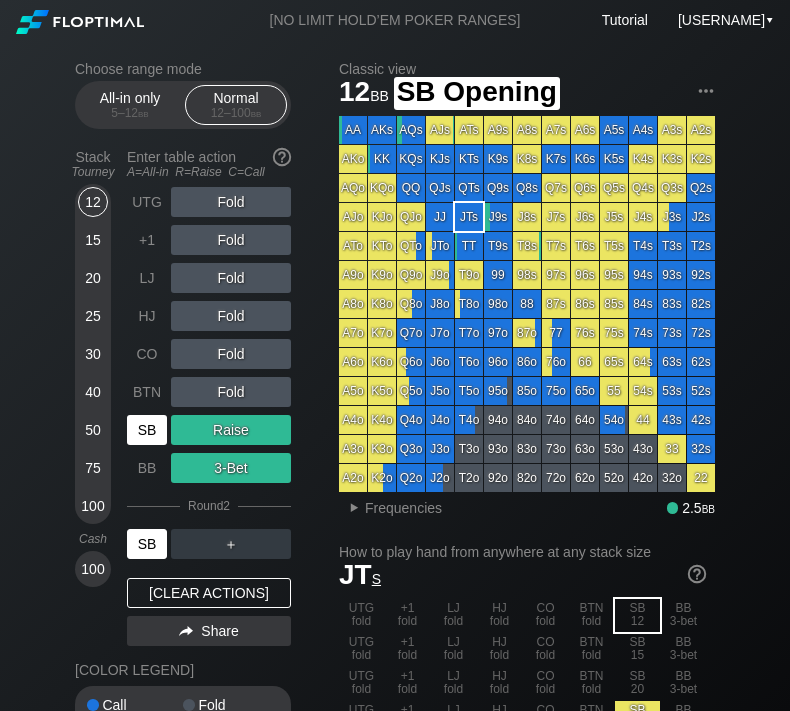 click on "SB" at bounding box center (147, 430) 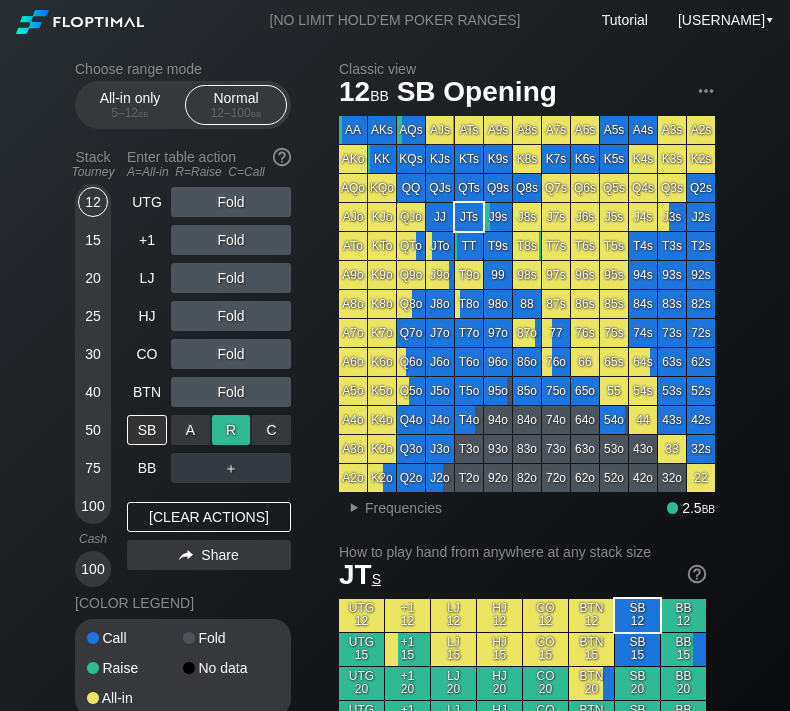 click on "R ✕" at bounding box center (231, 430) 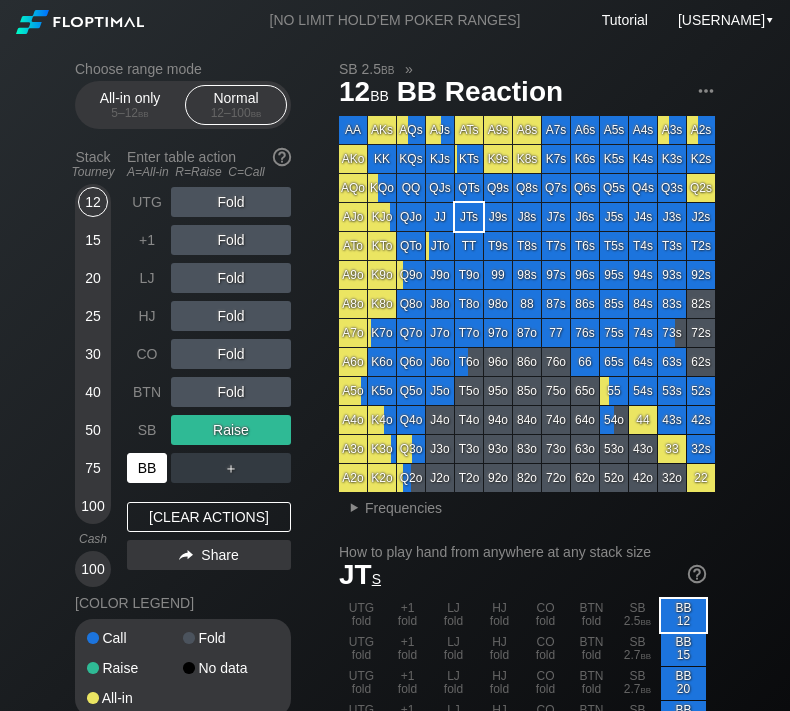 click on "BB" at bounding box center [147, 468] 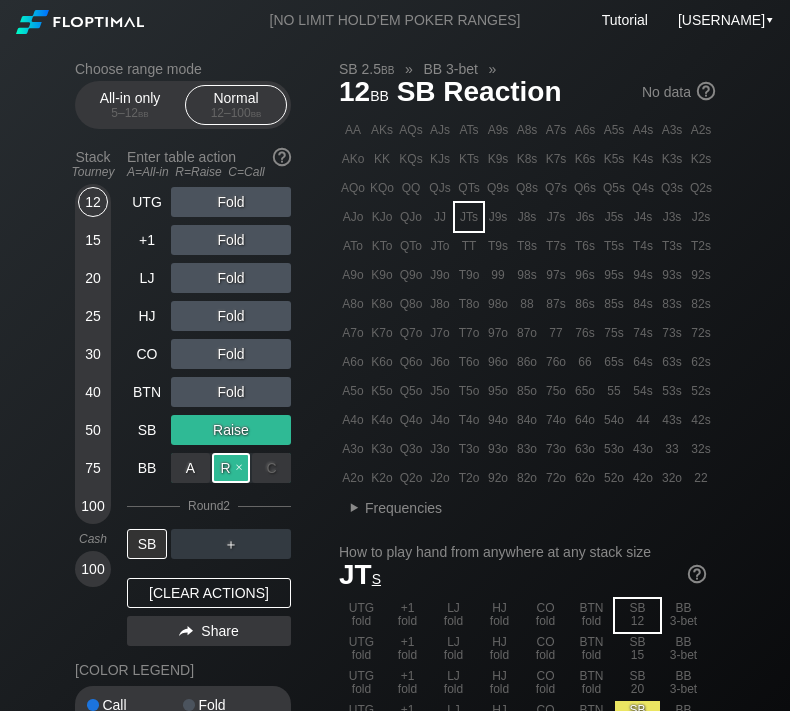 click on "R ✕" at bounding box center [231, 468] 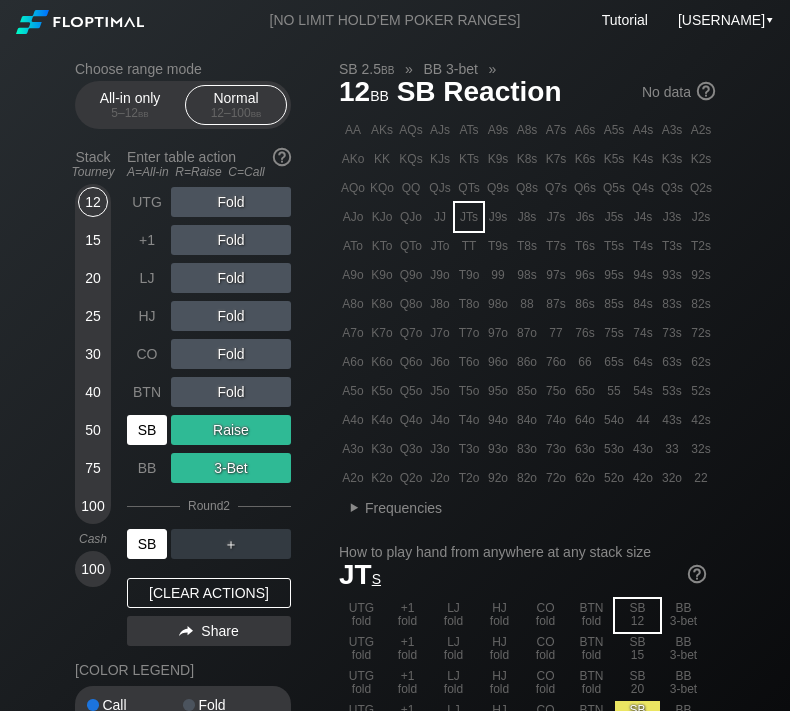 click on "SB" at bounding box center [147, 544] 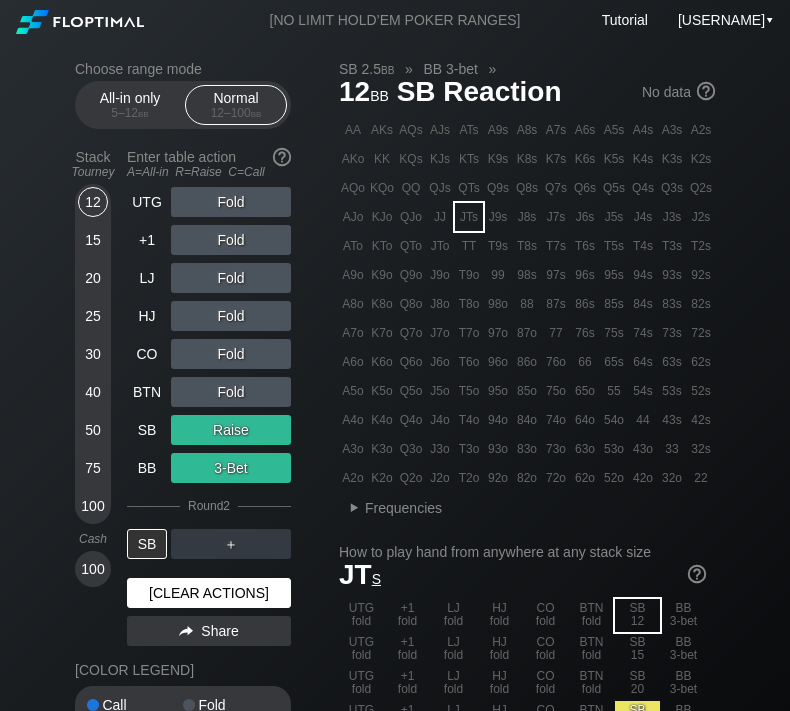 click on "[CLEAR ACTIONS]" at bounding box center (209, 593) 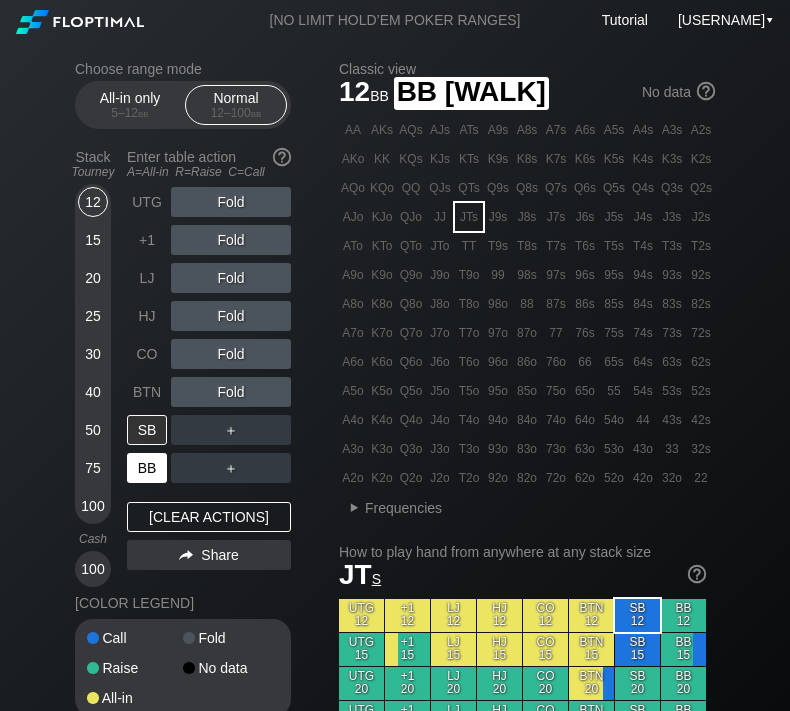 click on "BB" at bounding box center [147, 468] 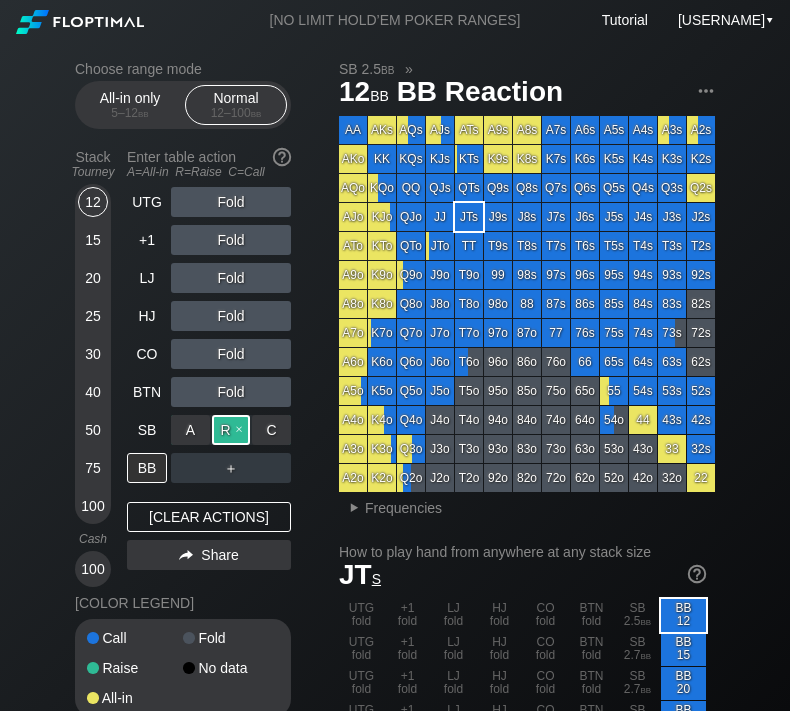 click on "R ✕" at bounding box center (231, 430) 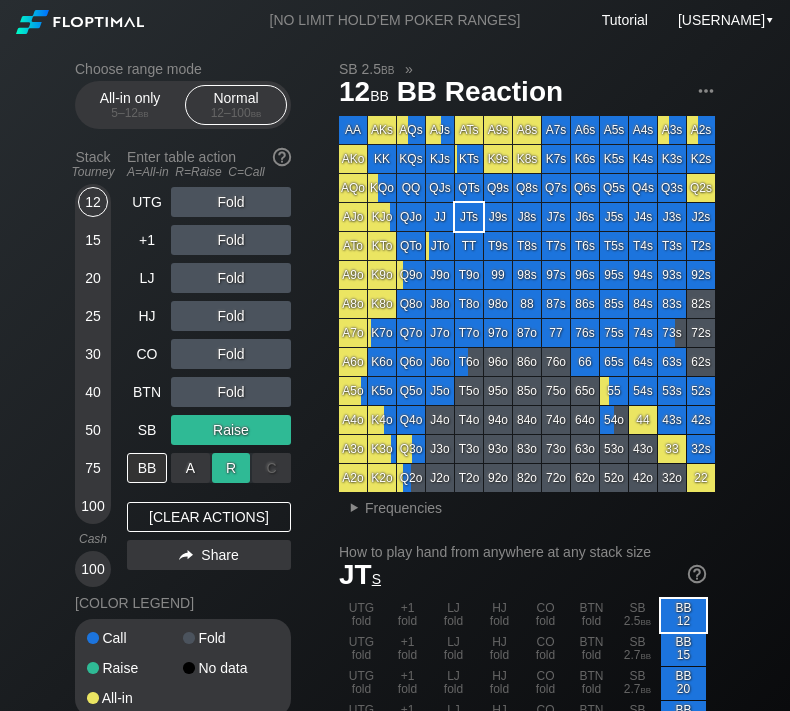 click on "R ✕" at bounding box center (231, 468) 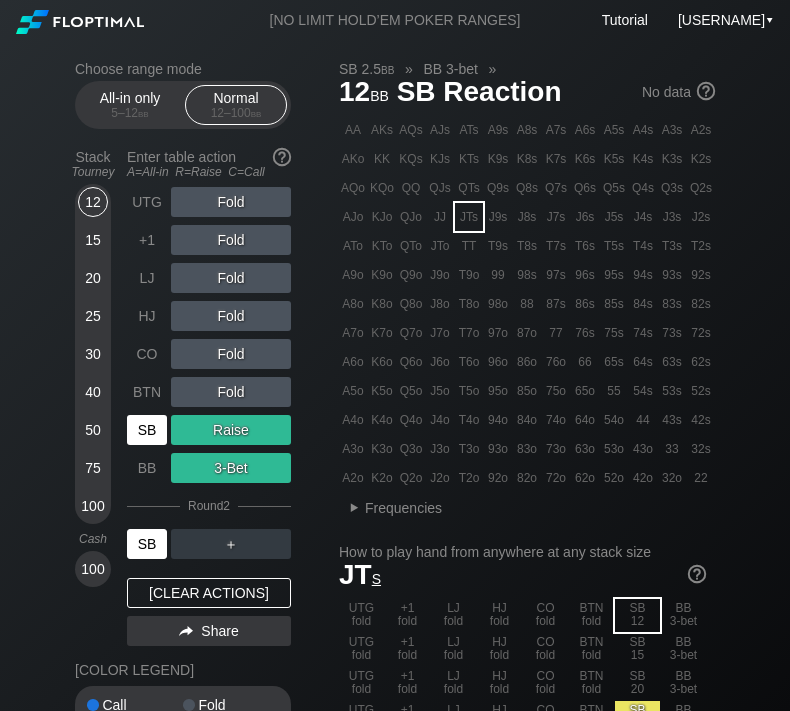 click on "SB" at bounding box center [147, 544] 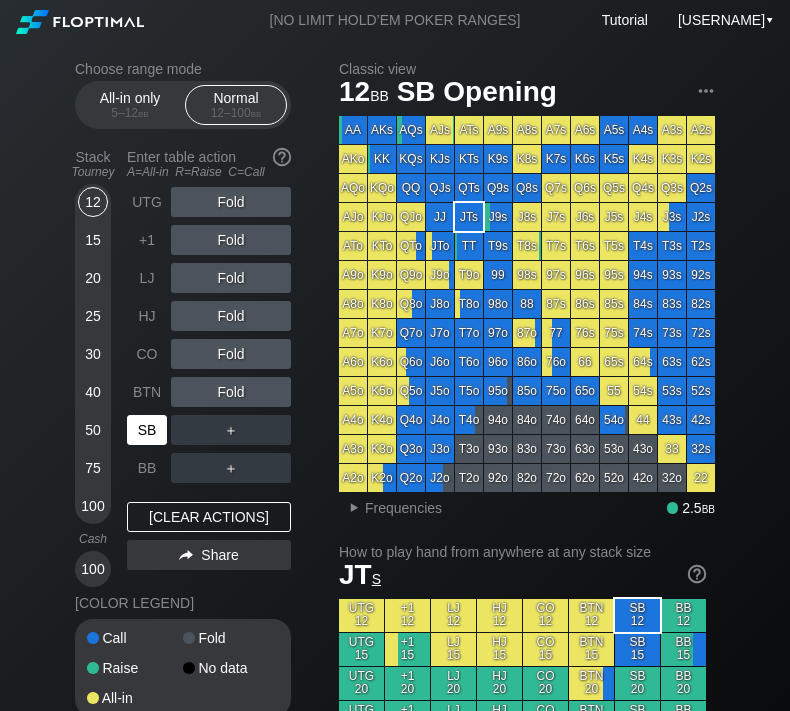 click on "SB" at bounding box center [147, 430] 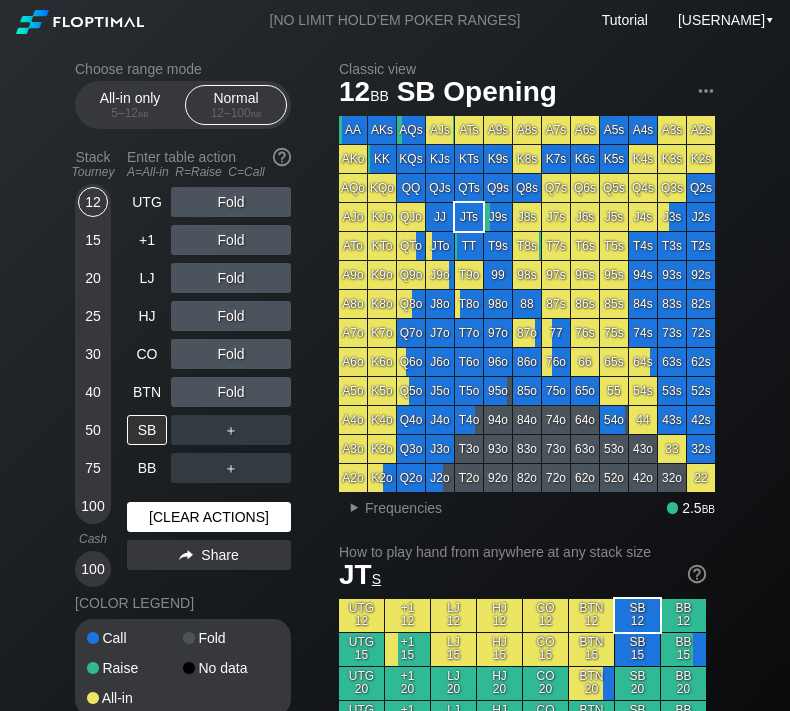 click on "[CLEAR ACTIONS]" at bounding box center [209, 517] 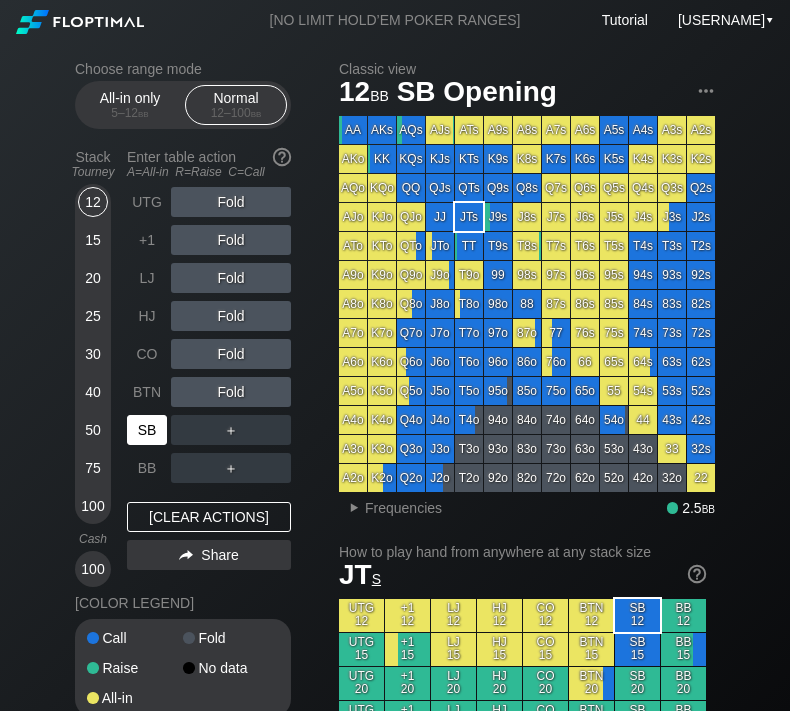 click on "SB" at bounding box center [147, 430] 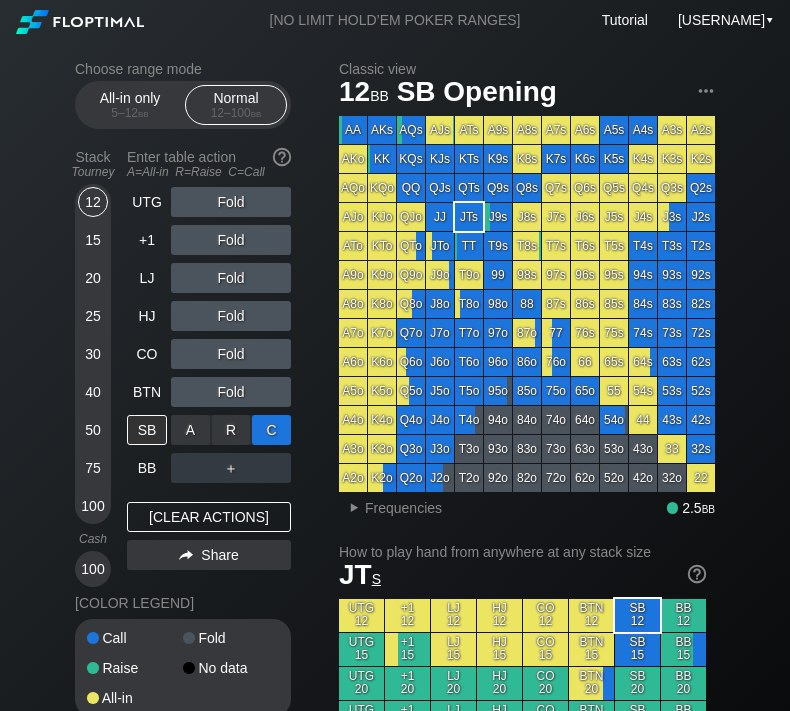 click on "C ✕" at bounding box center (271, 430) 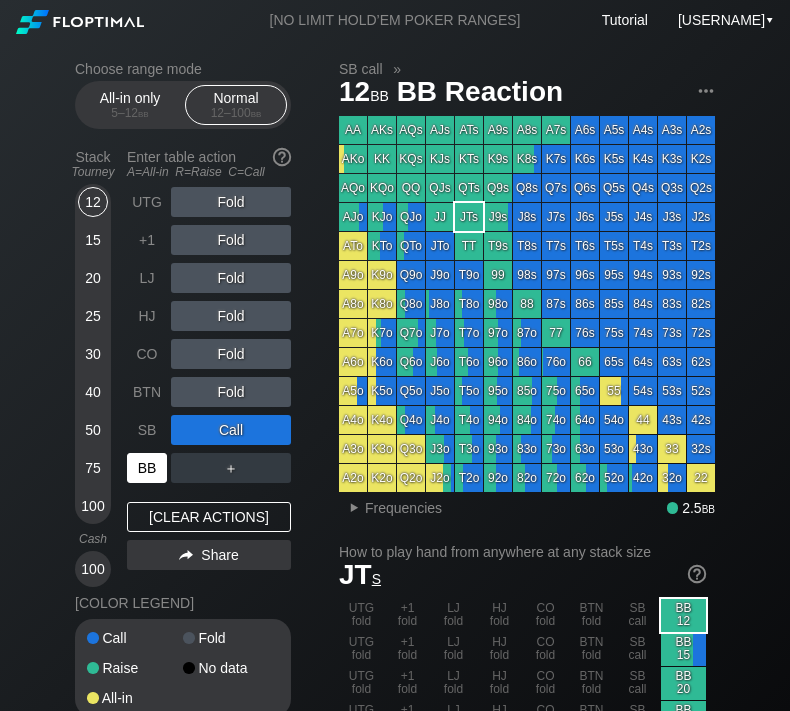 click on "BB" at bounding box center [147, 468] 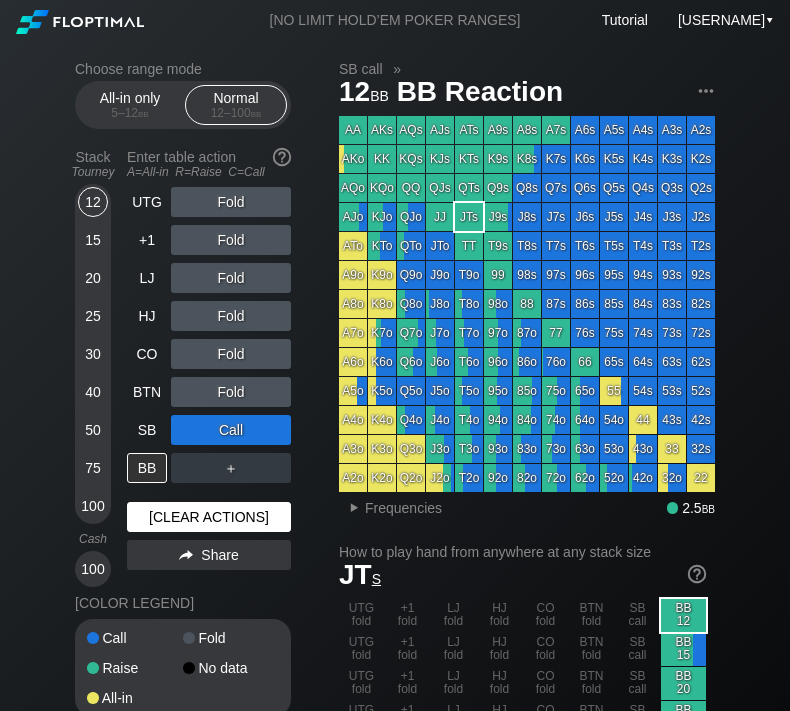 click on "[CLEAR ACTIONS]" at bounding box center (209, 517) 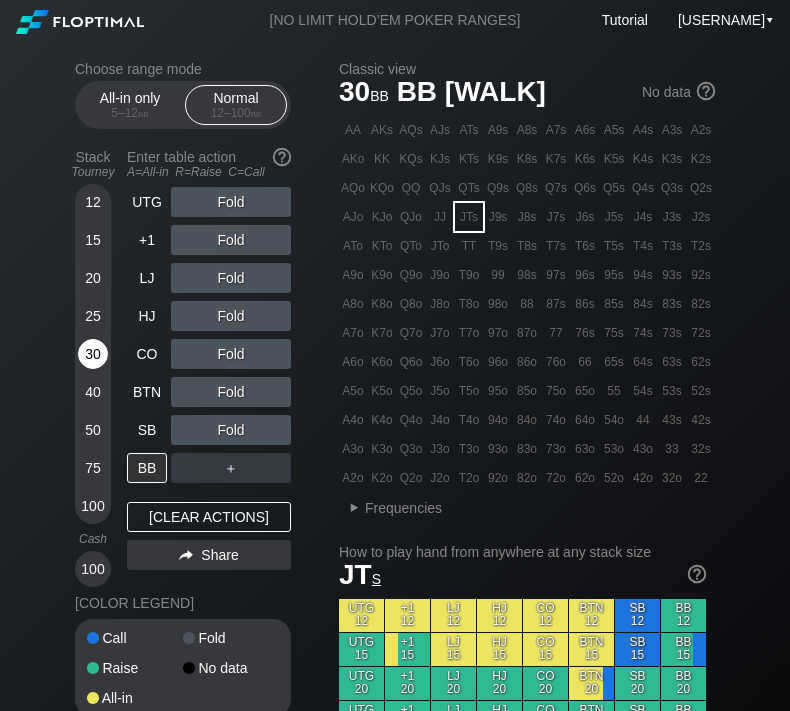 click on "30" at bounding box center [93, 354] 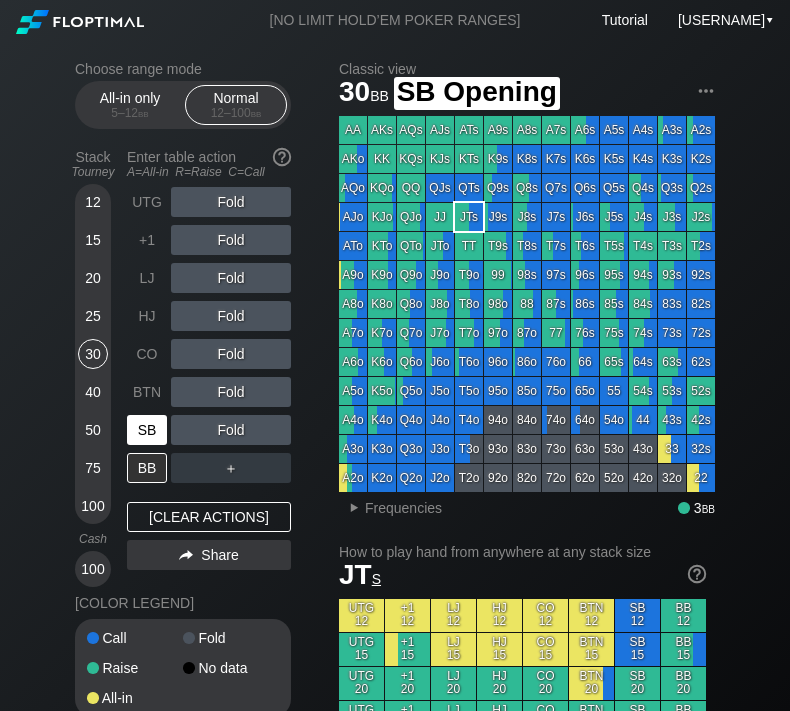 click on "SB" at bounding box center [147, 430] 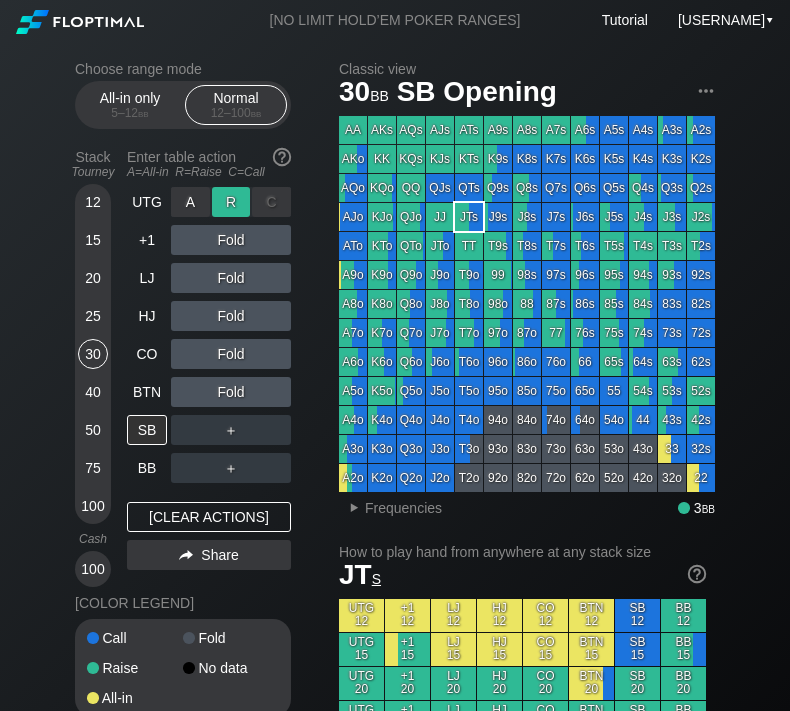 click on "R ✕" at bounding box center (231, 202) 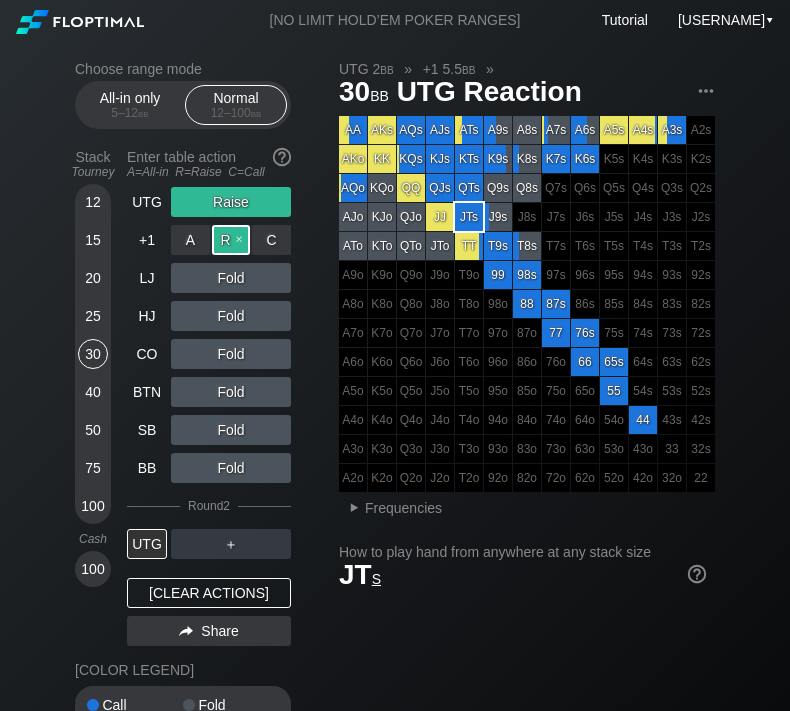 click on "R ✕" at bounding box center [231, 240] 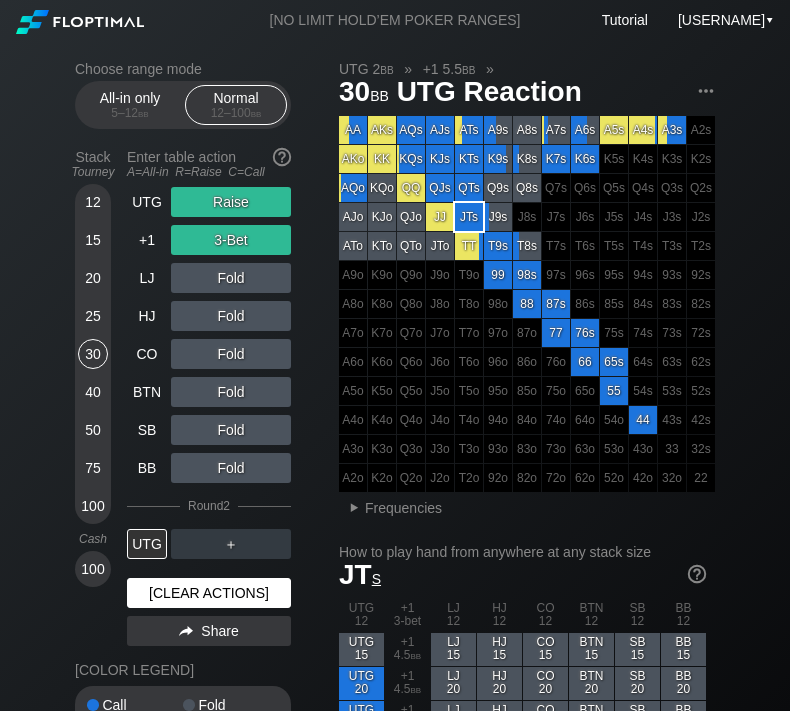 click on "[CLEAR ACTIONS]" at bounding box center (209, 593) 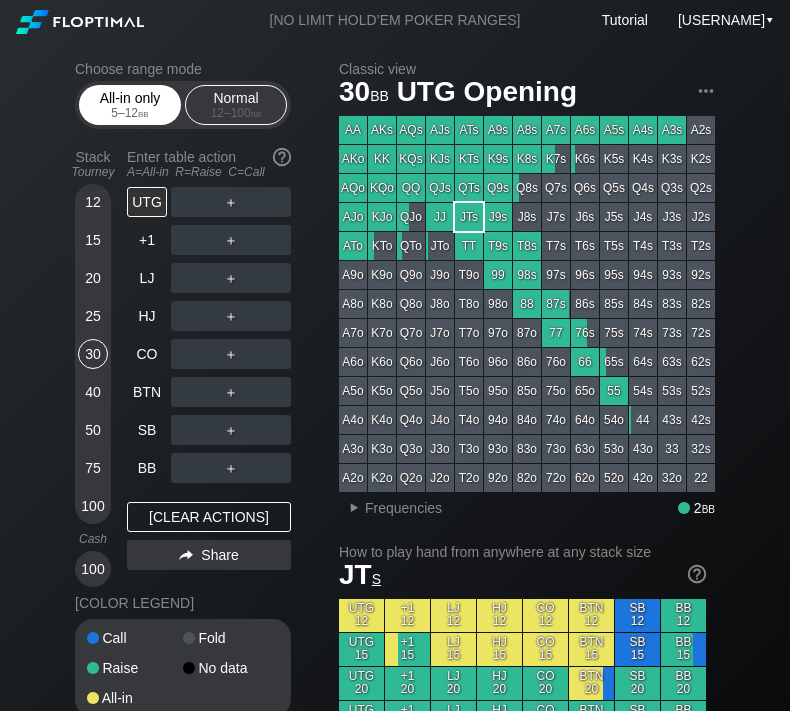 click on "All-in only 5 – 12 bb" at bounding box center [130, 105] 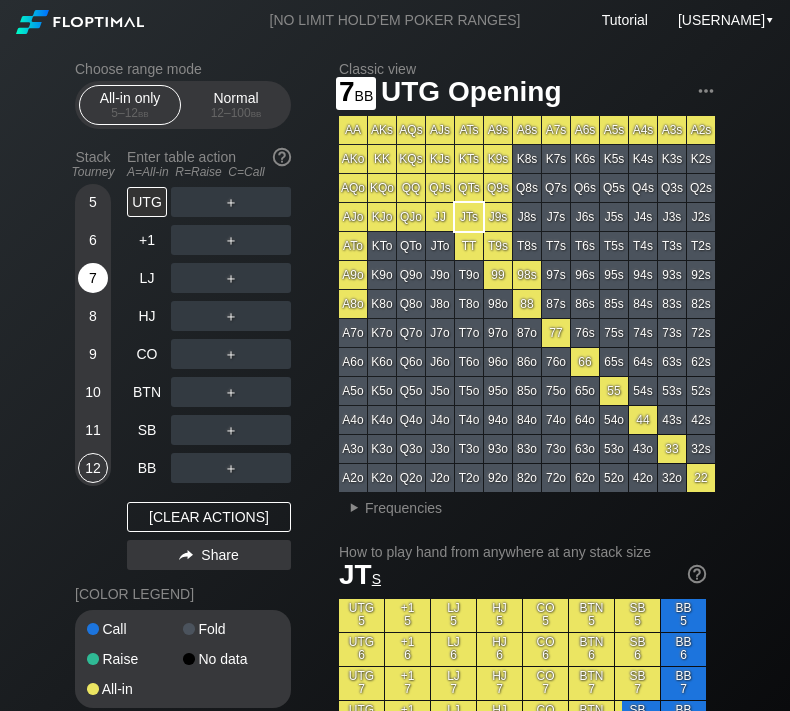 click on "7" at bounding box center [93, 278] 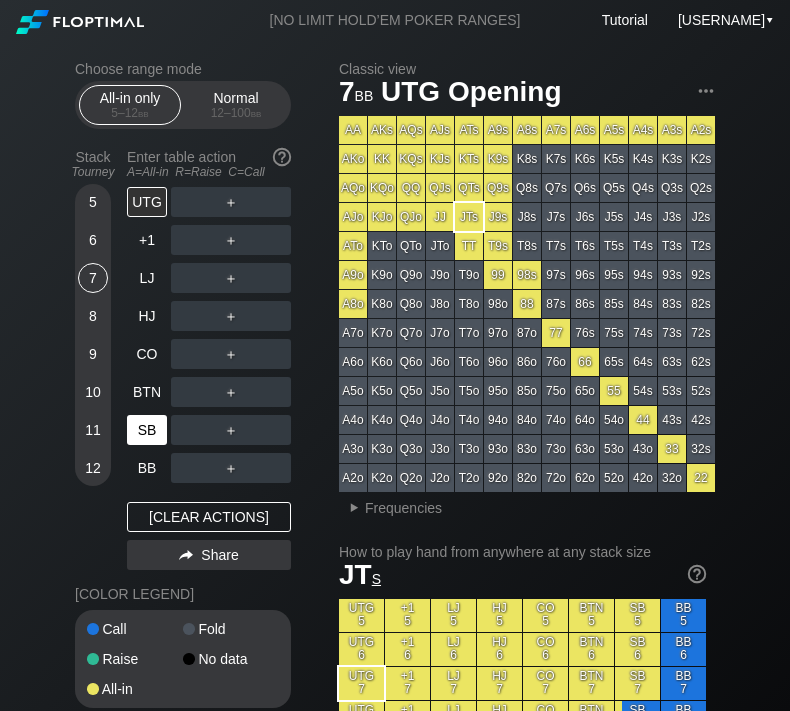 click on "SB" at bounding box center [147, 430] 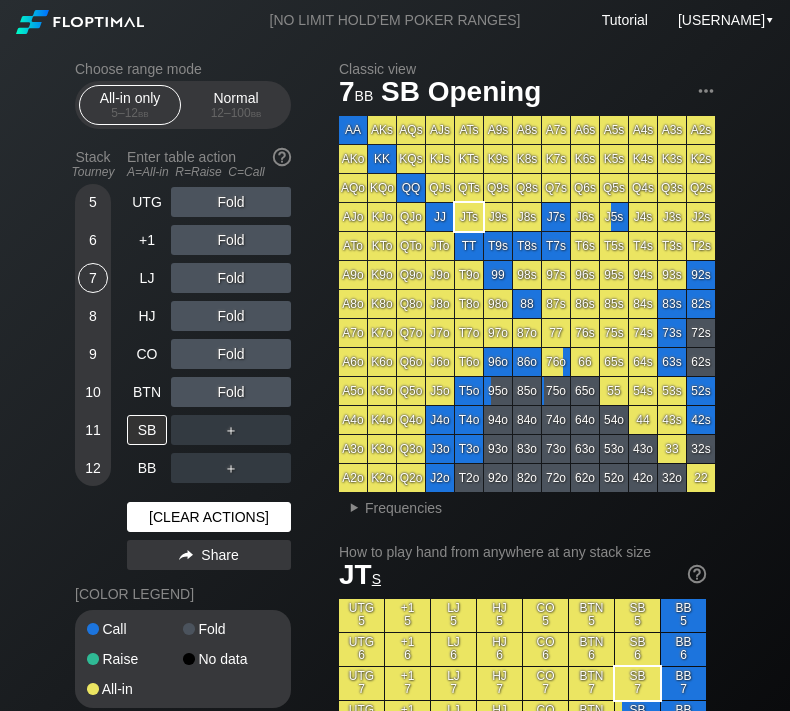 click on "[CLEAR ACTIONS]" at bounding box center [209, 517] 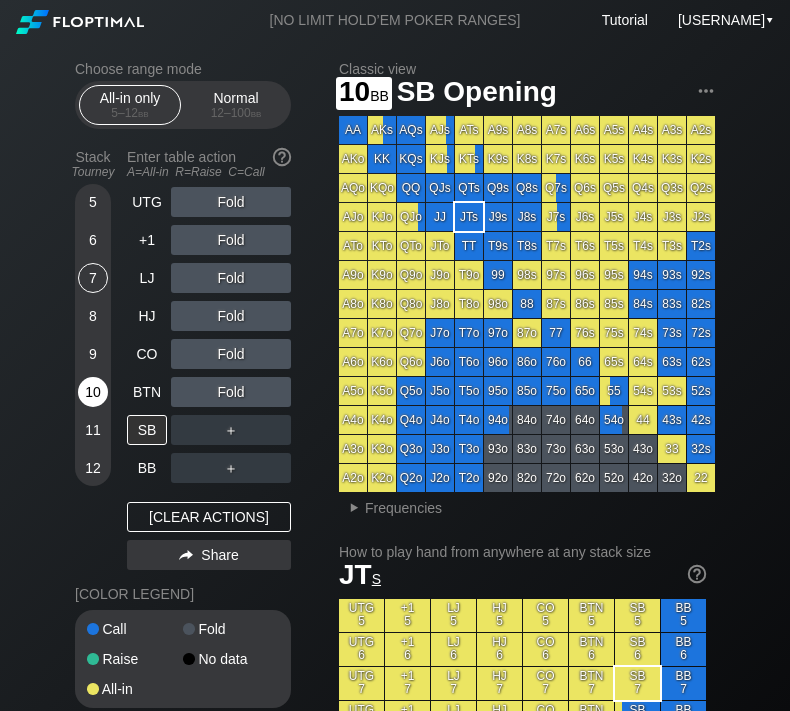 click on "10" at bounding box center (93, 392) 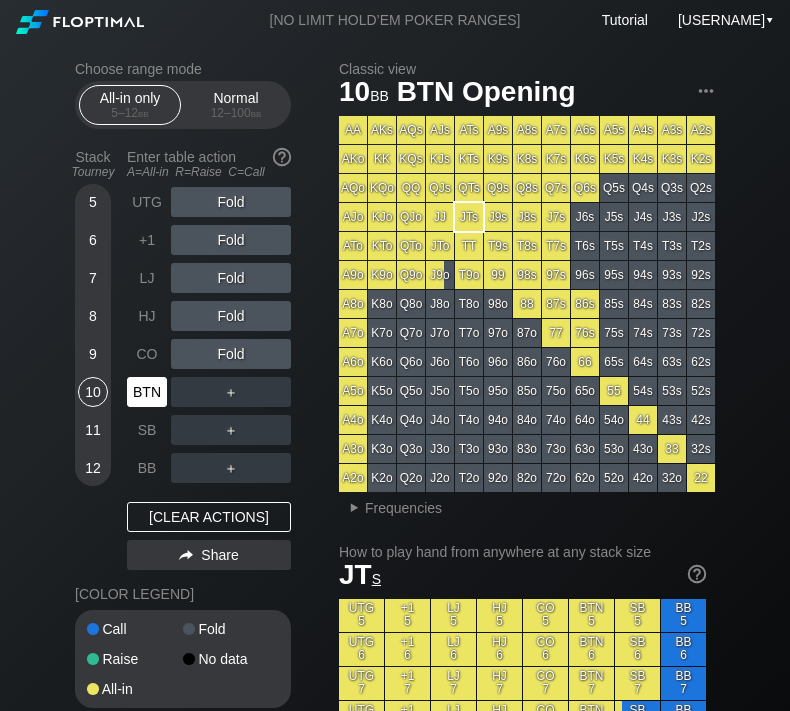 click on "BTN" at bounding box center (147, 392) 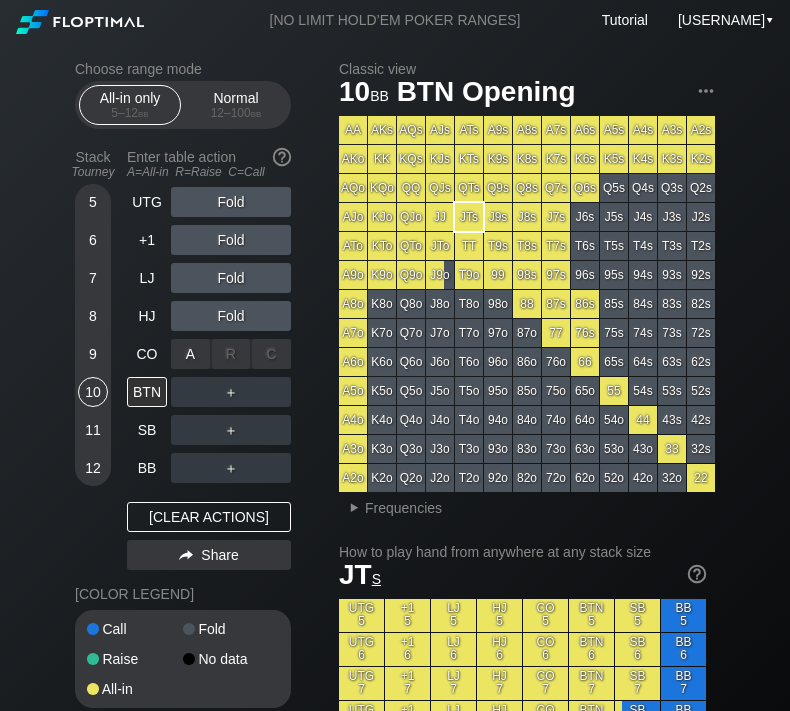 click on "R ✕" at bounding box center [231, 354] 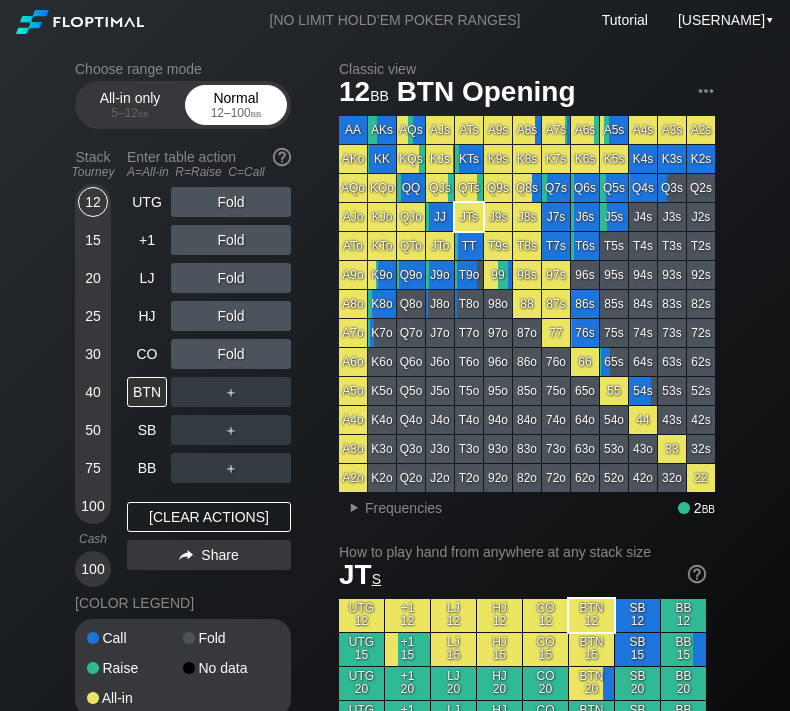 click on "12 – 100 bb" at bounding box center [236, 113] 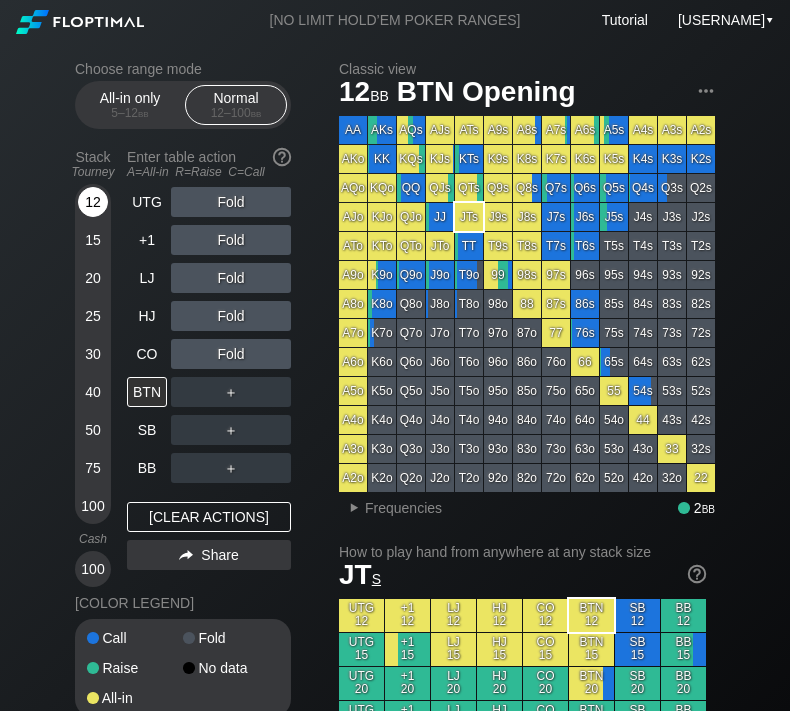 click on "12" at bounding box center [93, 202] 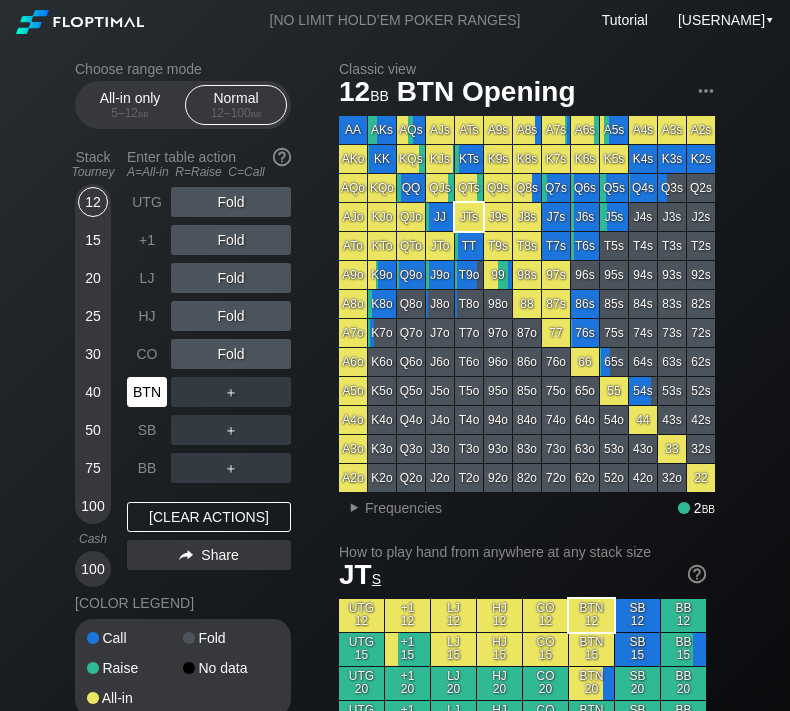 click on "BTN" at bounding box center [147, 392] 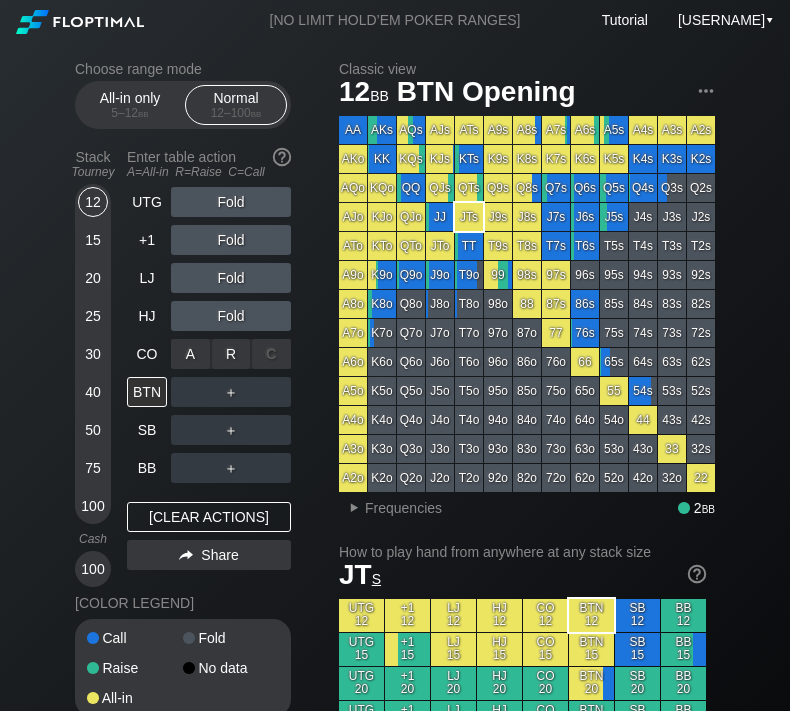 click on "A ✕ R ✕ C ✕ Fold" at bounding box center (231, 354) 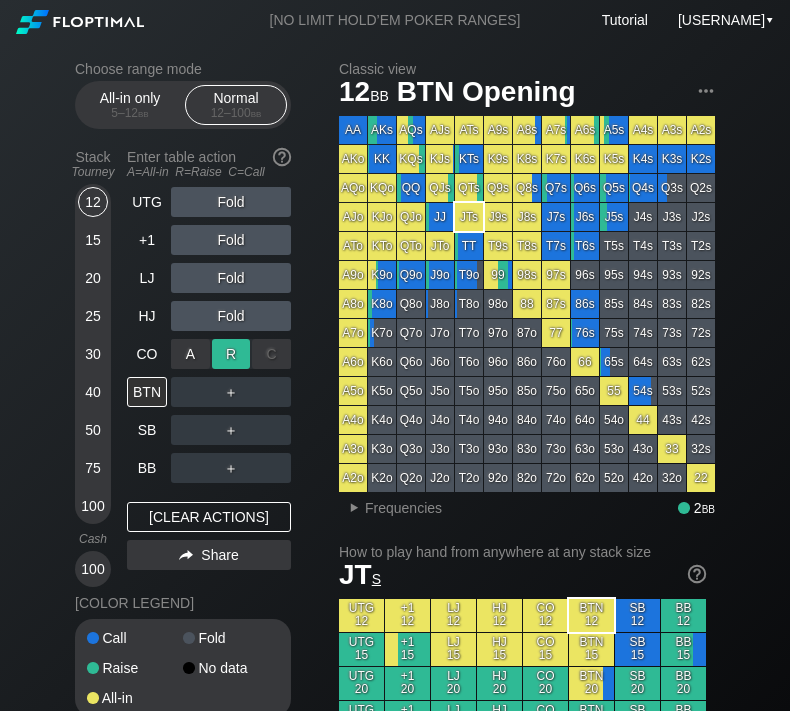 click on "R ✕" at bounding box center (231, 354) 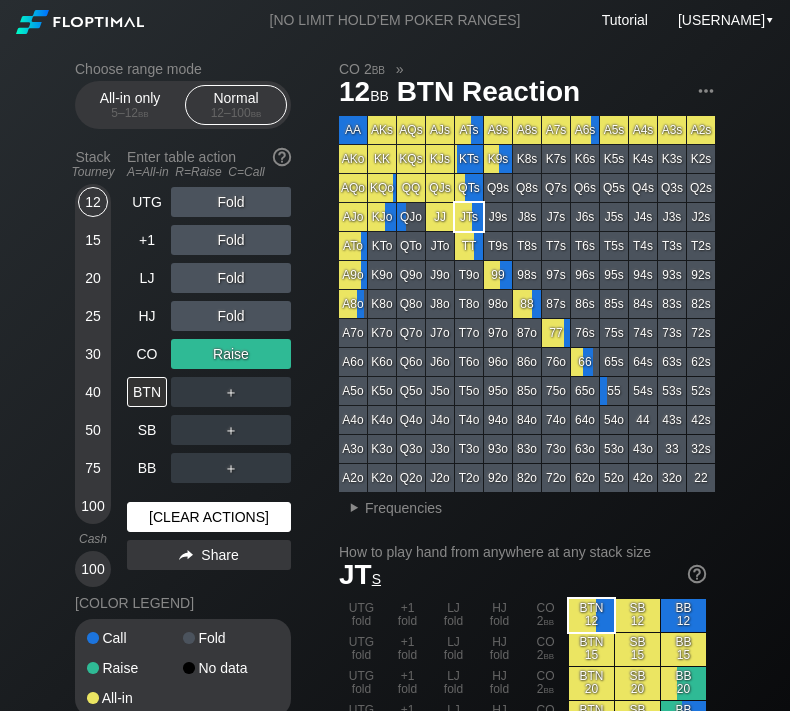 click on "[CLEAR ACTIONS]" at bounding box center (209, 517) 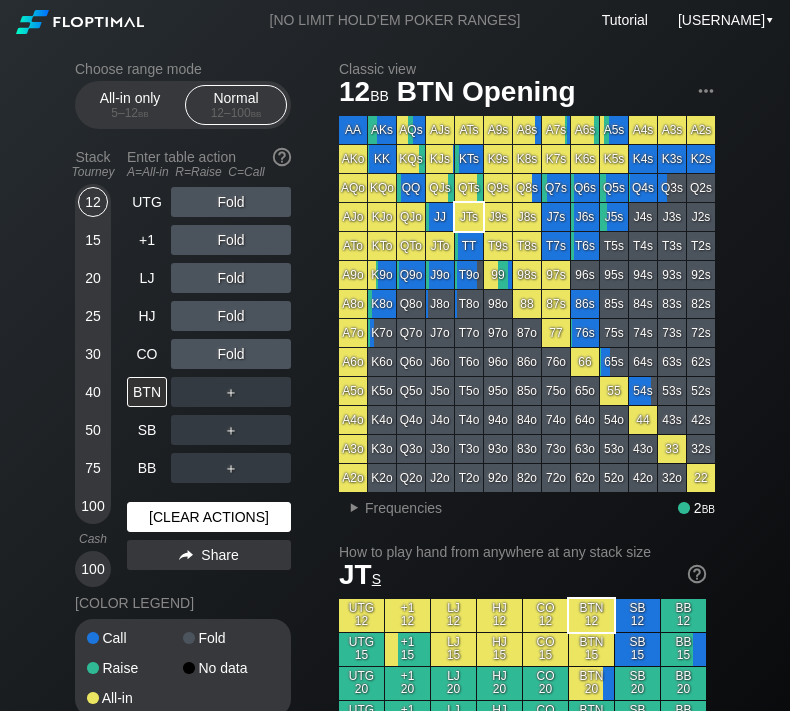 click on "[CLEAR ACTIONS]" at bounding box center (209, 517) 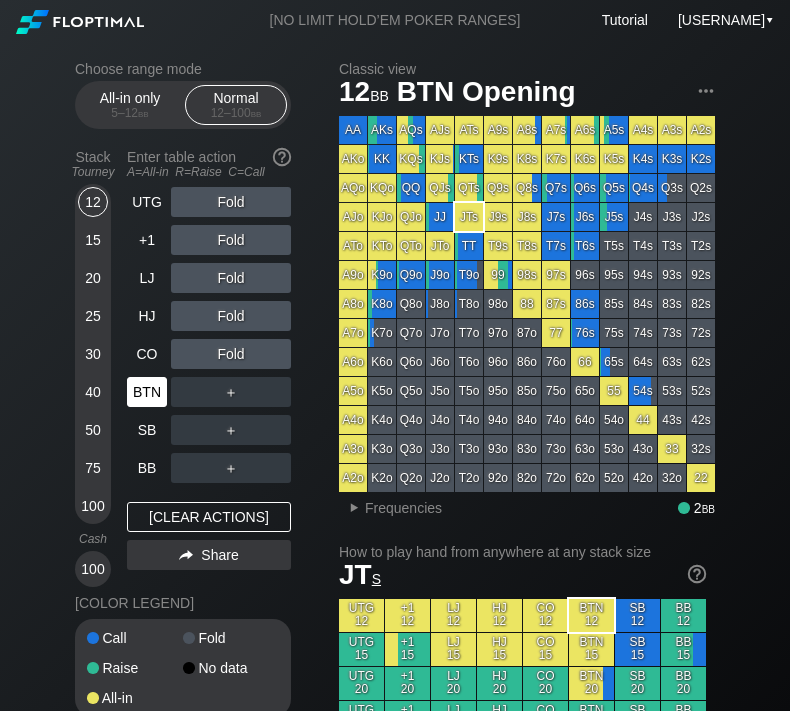 click on "BTN" at bounding box center (147, 392) 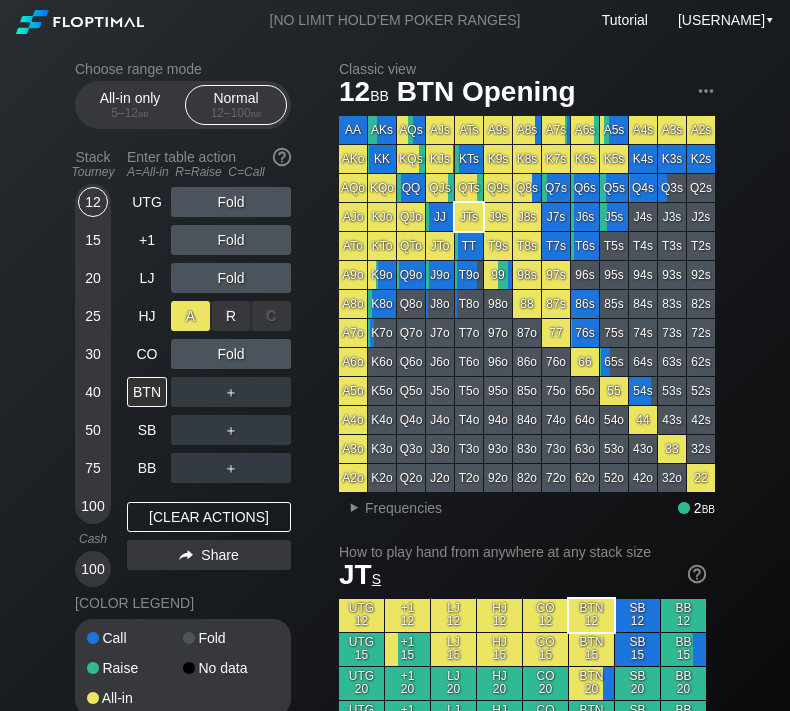 click on "A ✕" at bounding box center (190, 316) 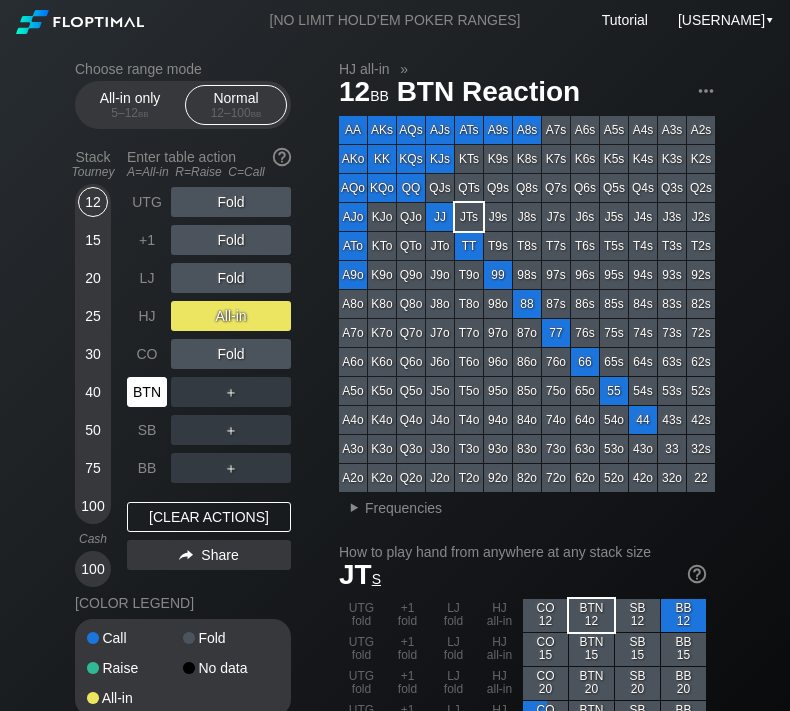 click on "BTN" at bounding box center (147, 392) 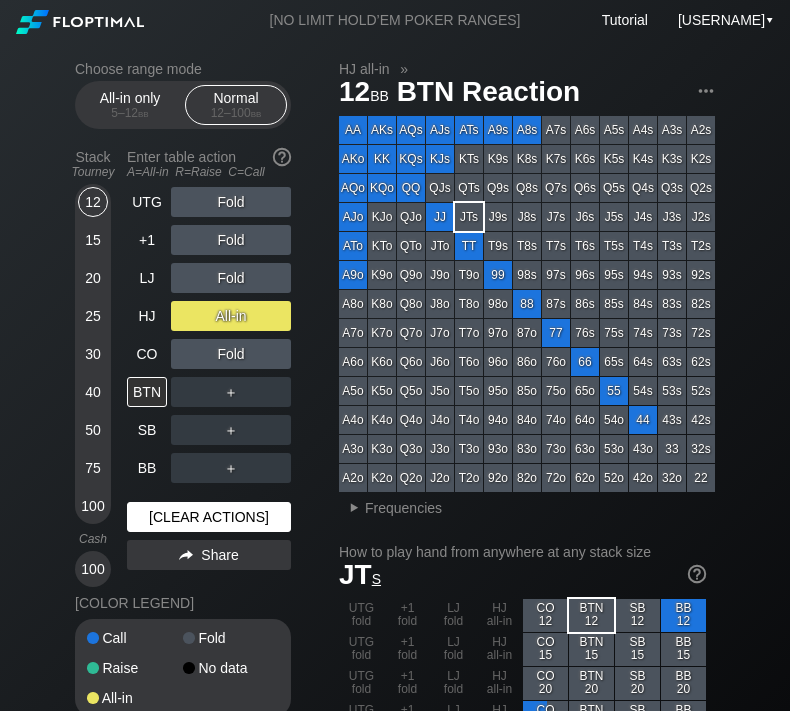 click on "[CLEAR ACTIONS]" at bounding box center (209, 517) 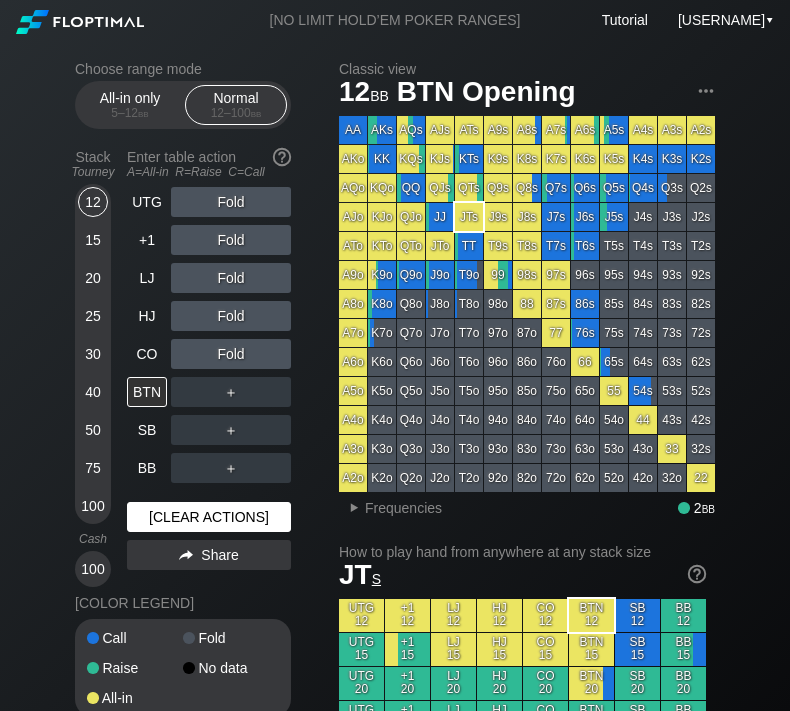 click on "[CLEAR ACTIONS]" at bounding box center (209, 517) 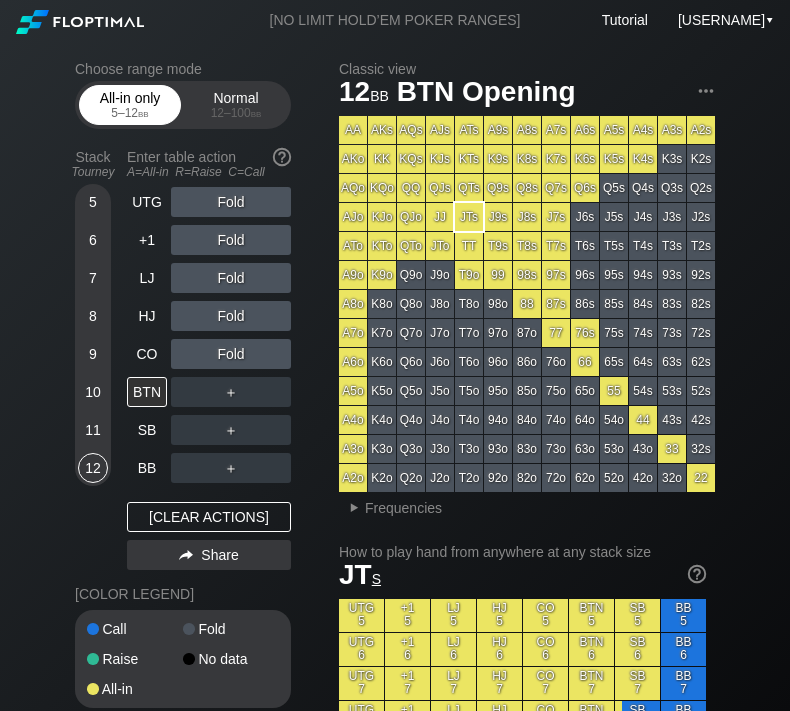 click on "5 – 12 bb" at bounding box center (130, 113) 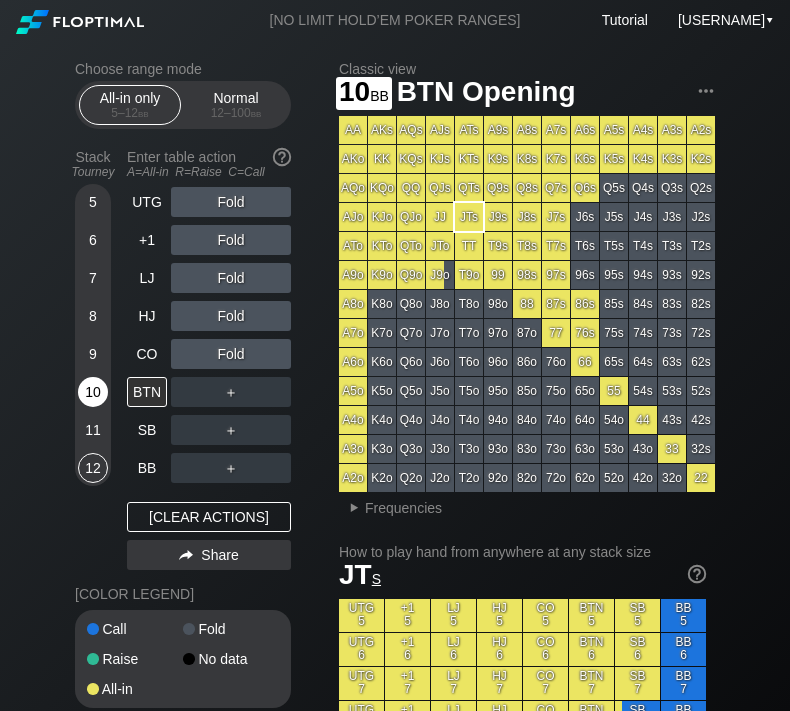 click on "10" at bounding box center [93, 396] 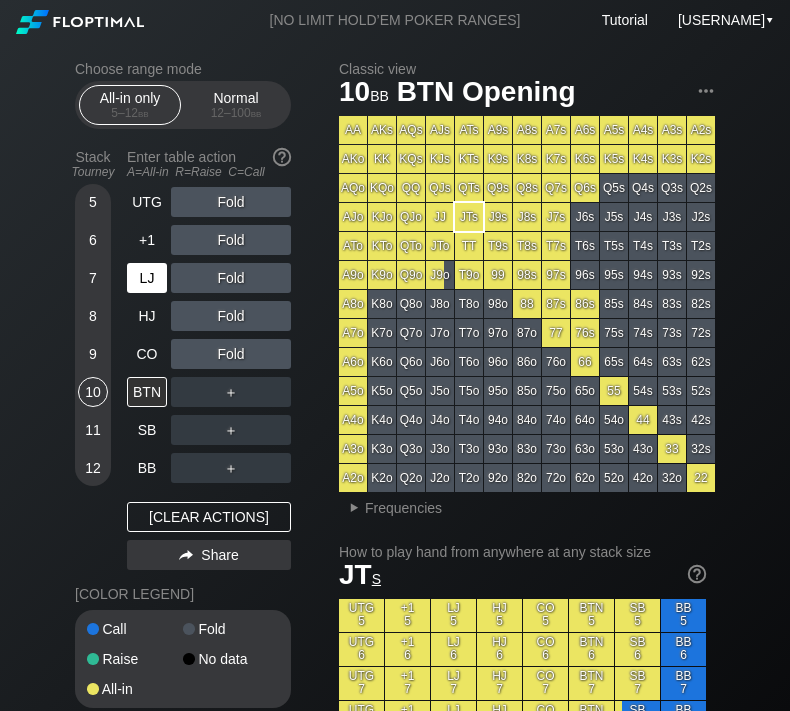 click on "LJ" at bounding box center (147, 278) 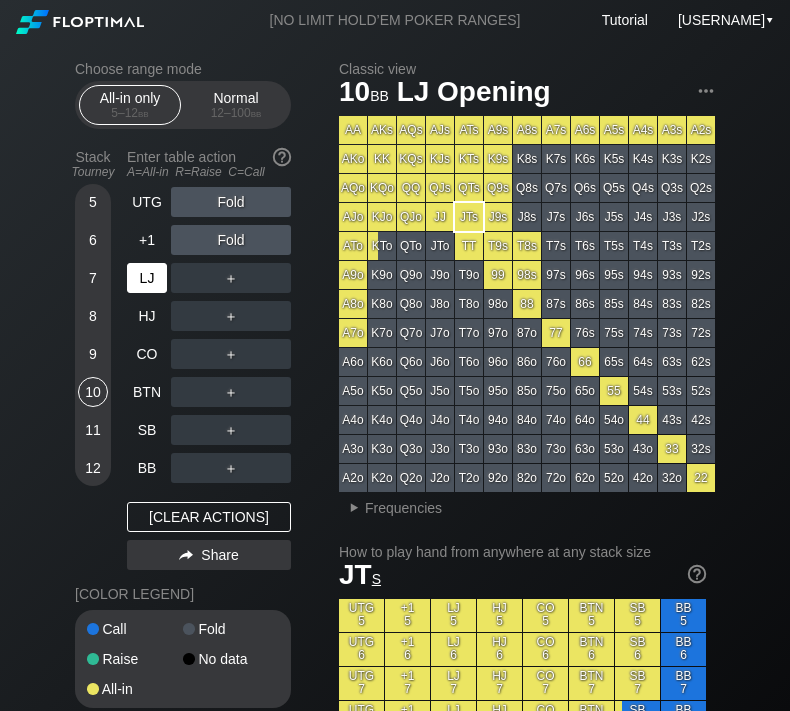 click on "LJ" at bounding box center [147, 278] 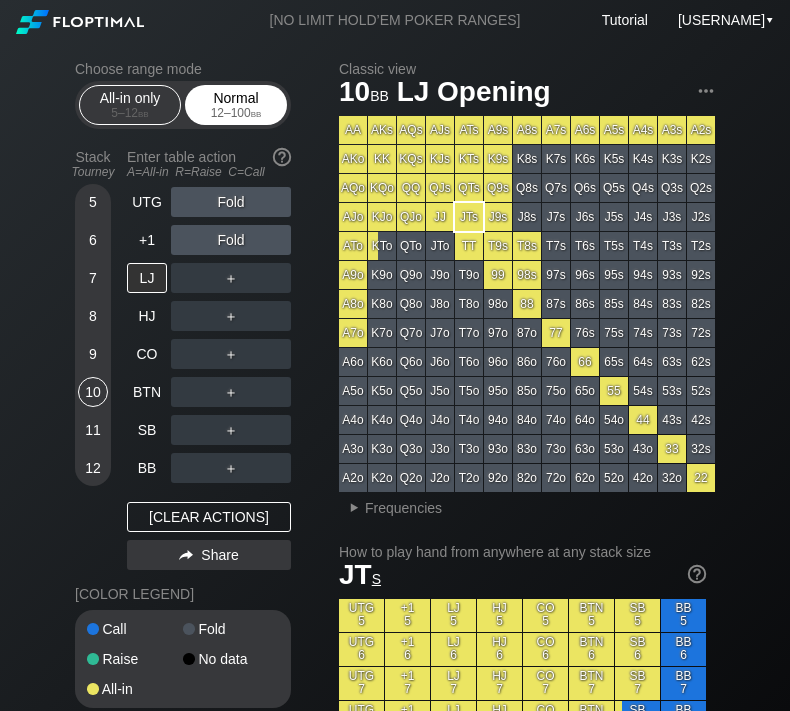 click on "12 – 100 bb" at bounding box center (236, 113) 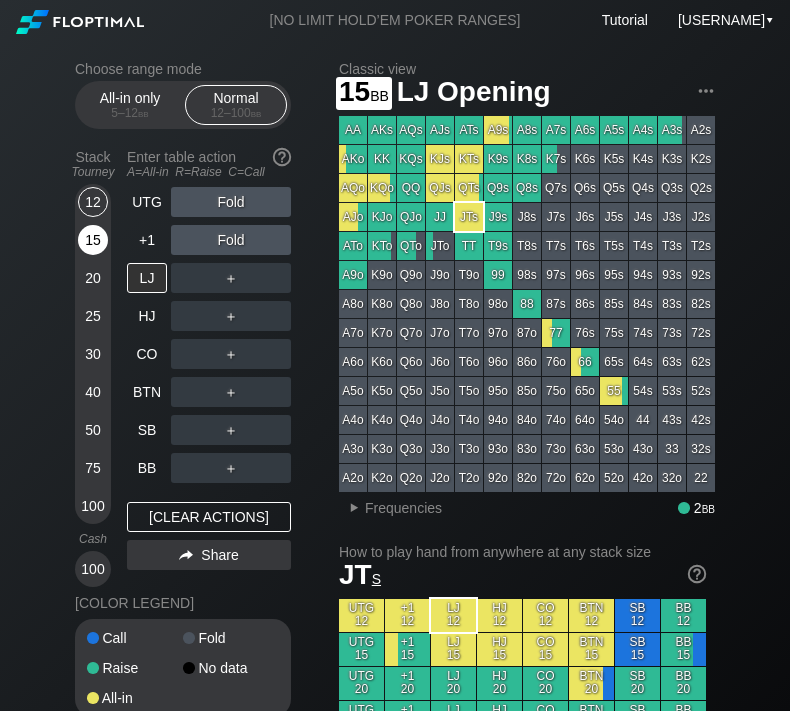 click on "15" at bounding box center (93, 240) 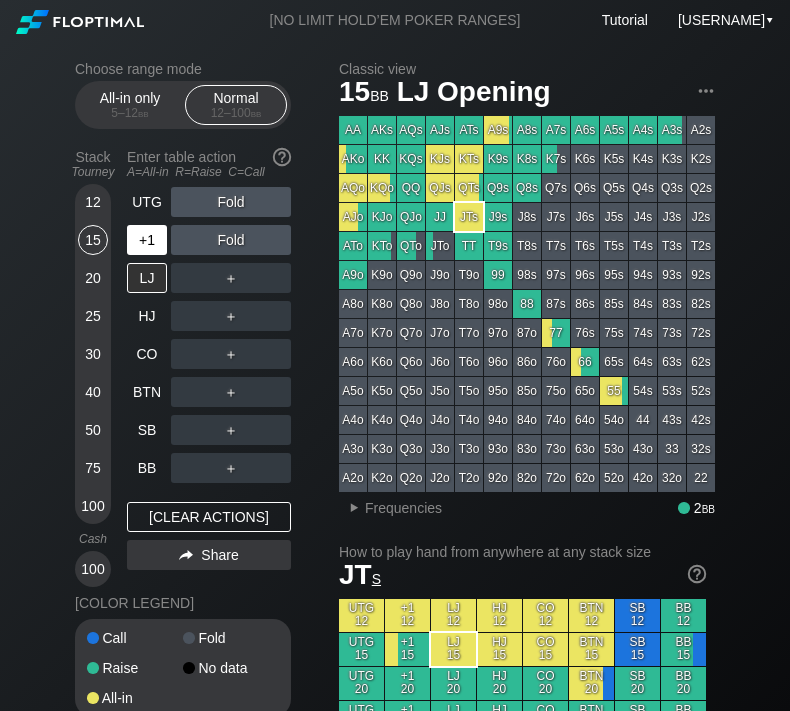 click on "+1" at bounding box center (147, 240) 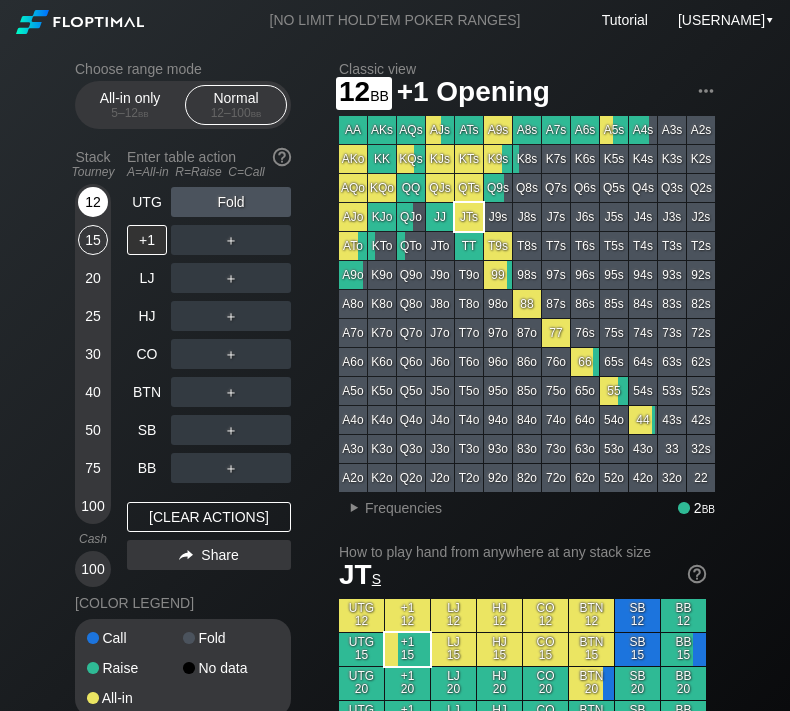 click on "12" at bounding box center [93, 202] 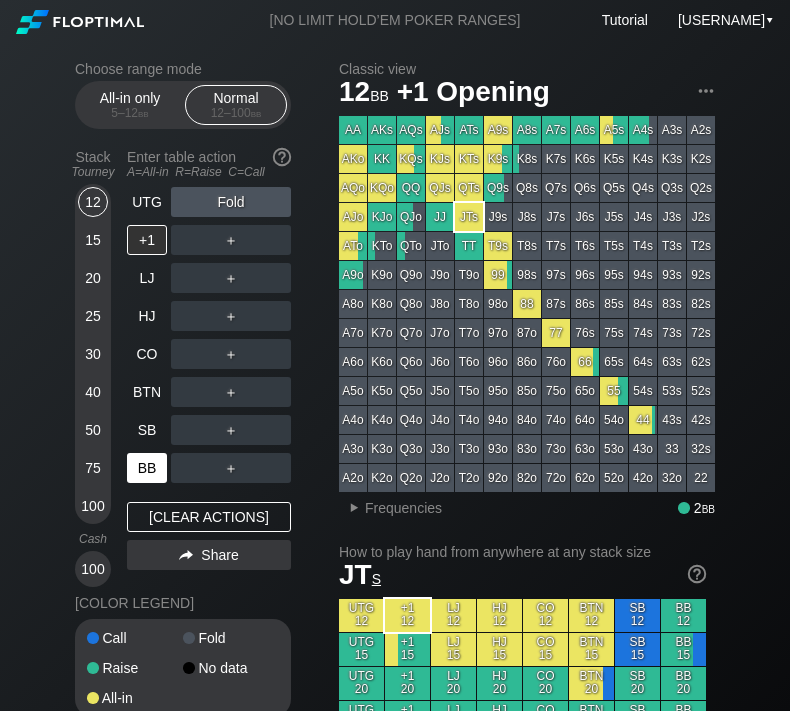 click on "BB" at bounding box center (147, 468) 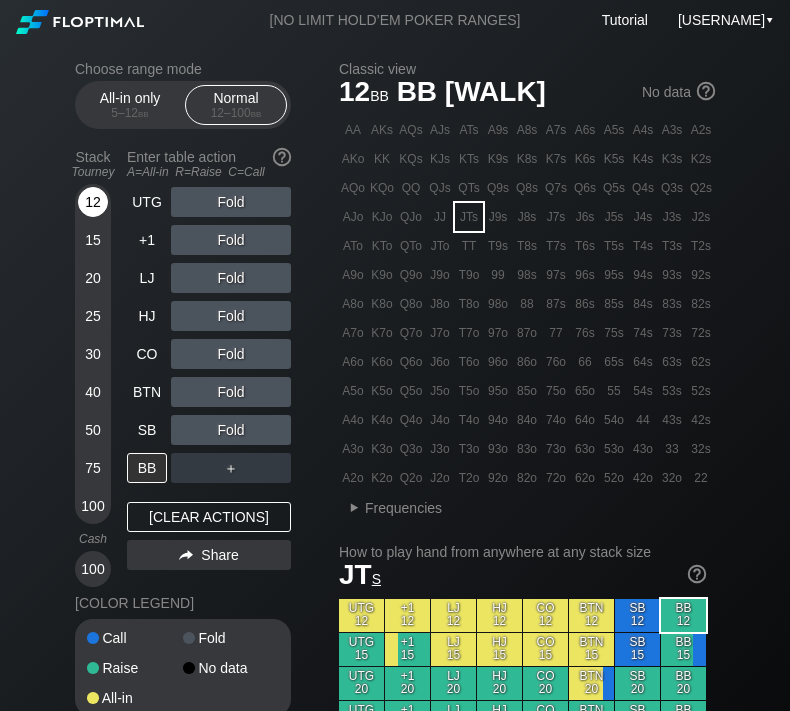 click on "12" at bounding box center (93, 202) 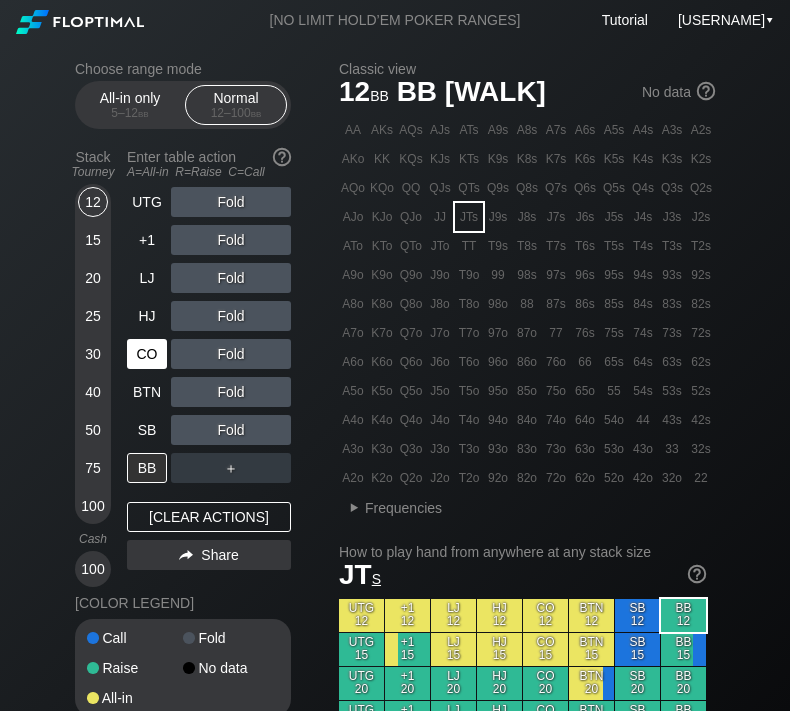 click on "CO" at bounding box center [147, 354] 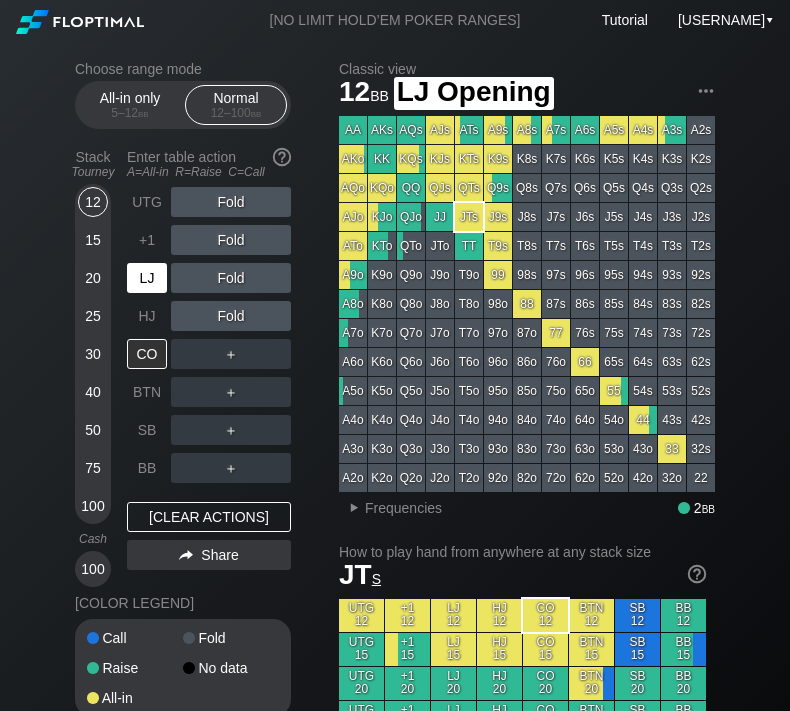 click on "LJ" at bounding box center (147, 278) 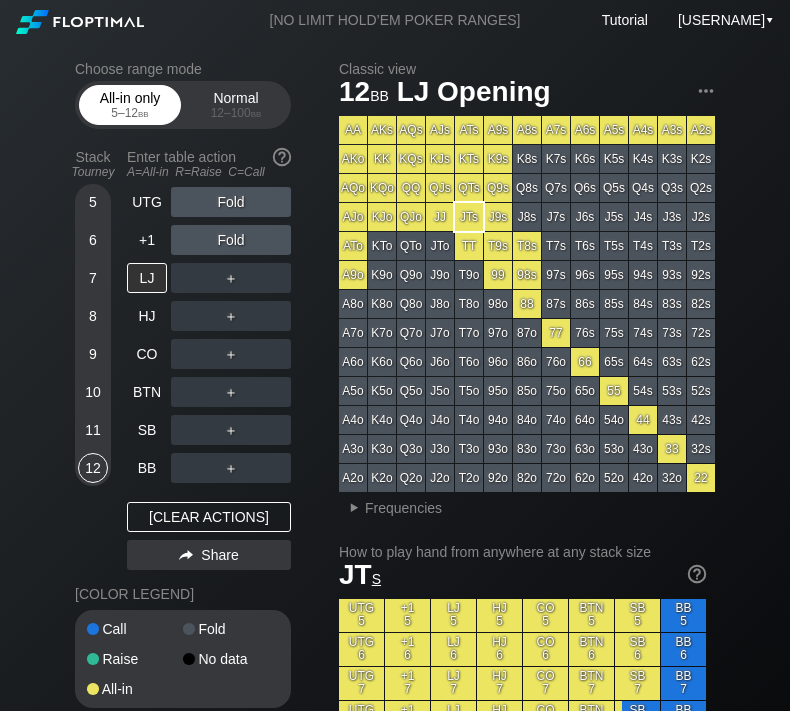 click on "bb" at bounding box center (143, 113) 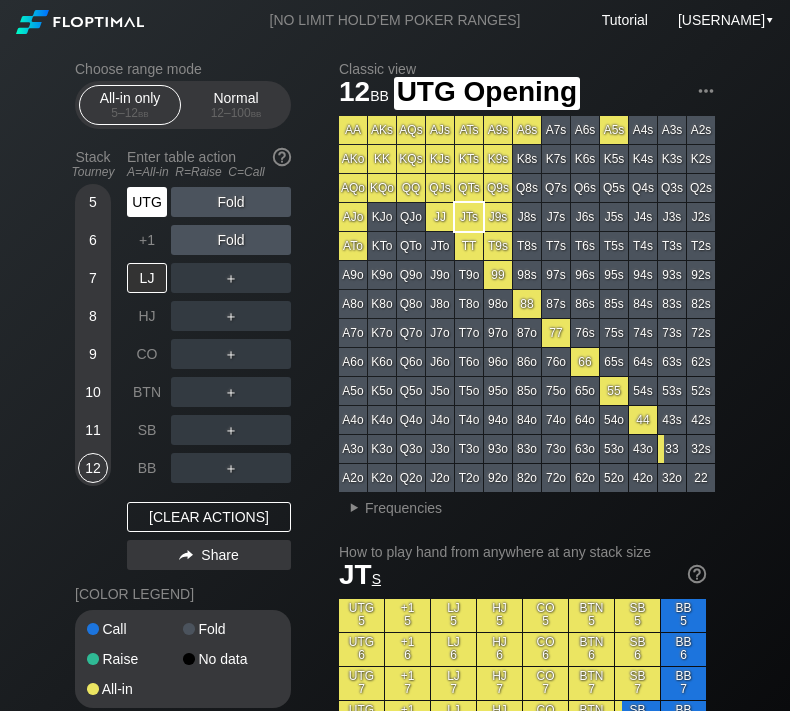 click on "UTG" at bounding box center (147, 202) 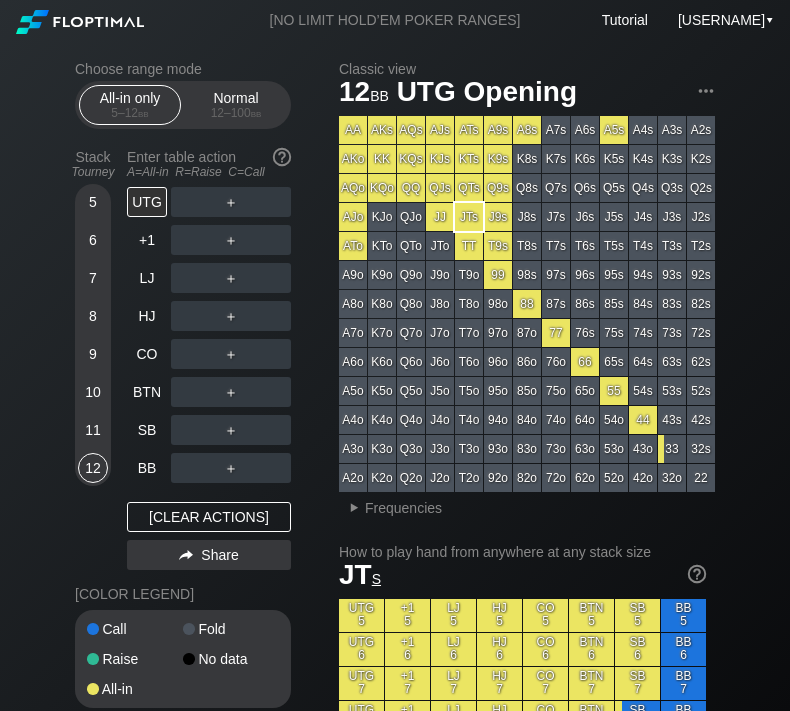 click on "5 6 7 8 9 10 11 12" at bounding box center (93, 335) 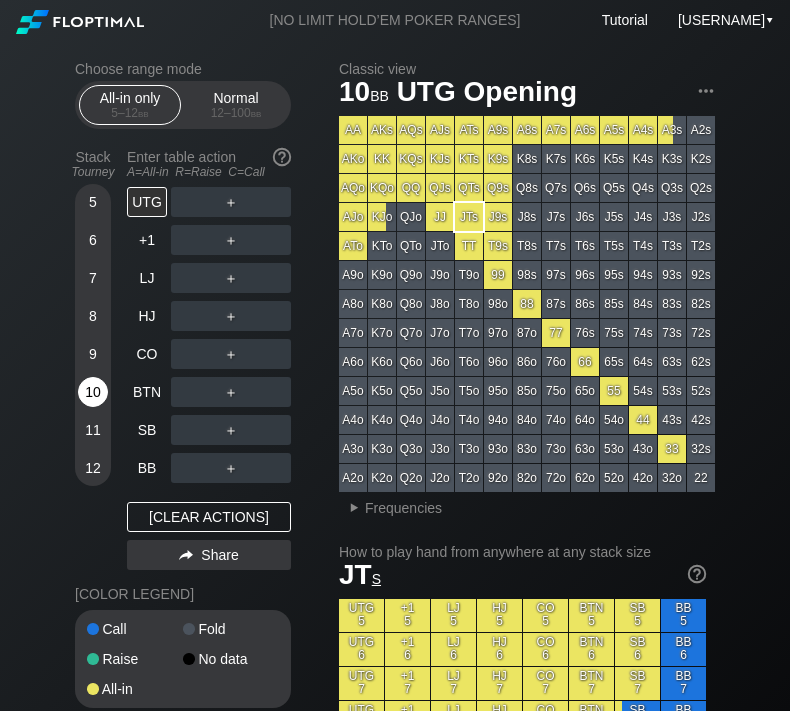 click on "10" at bounding box center [93, 392] 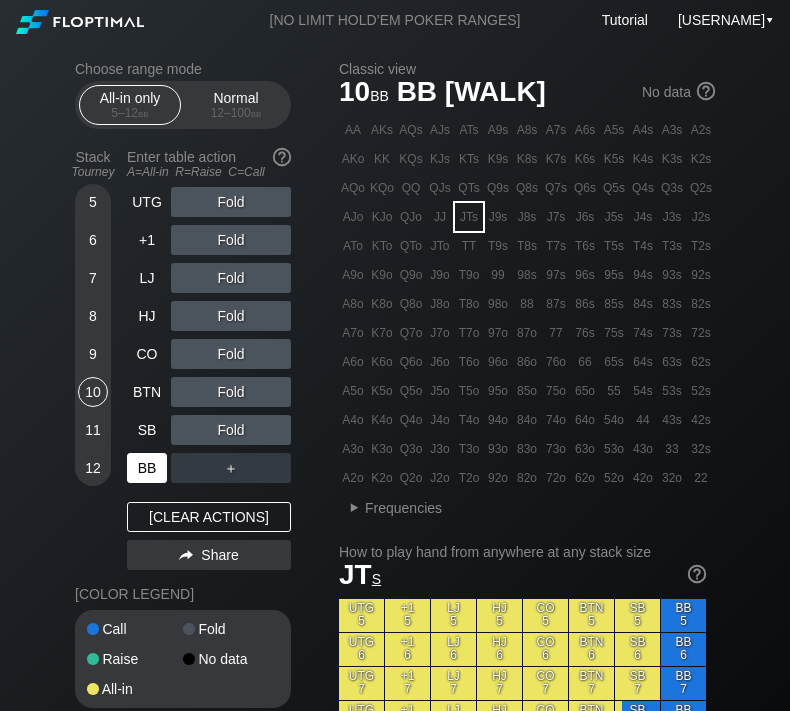 click on "BB" at bounding box center [147, 468] 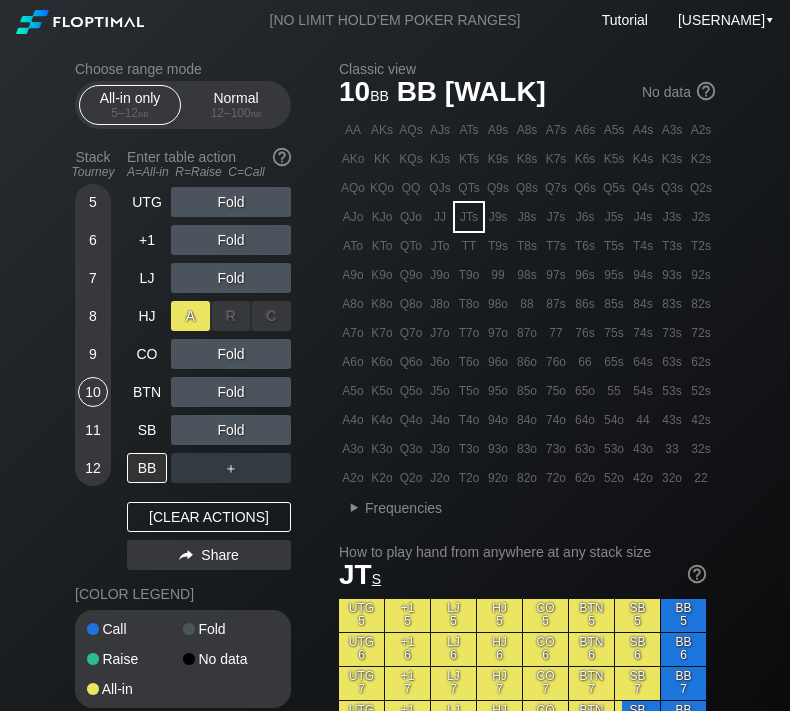 click on "A ✕" at bounding box center (190, 316) 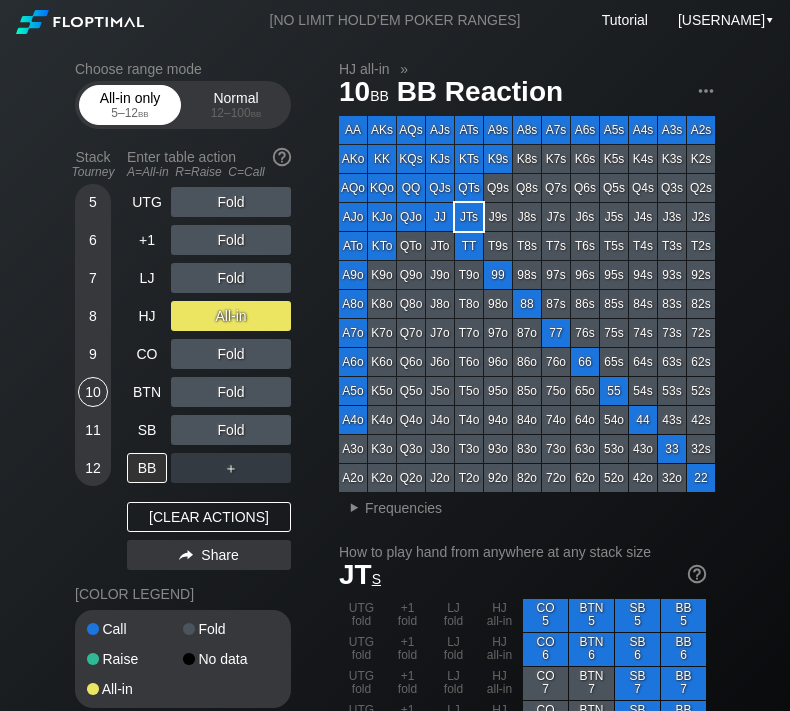 click on "5 – 12 bb" at bounding box center [130, 113] 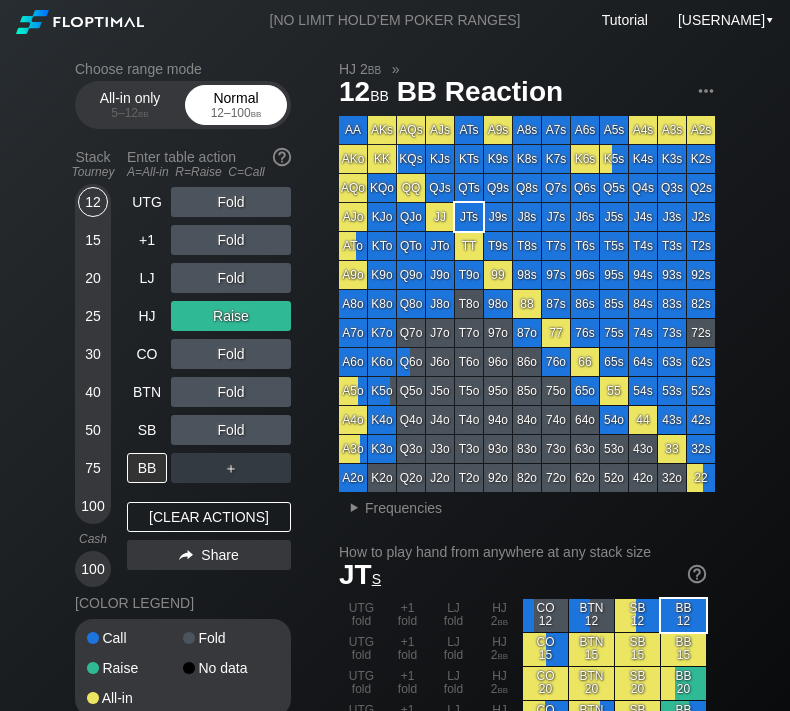 click on "Normal 12 – 100 bb" at bounding box center [236, 105] 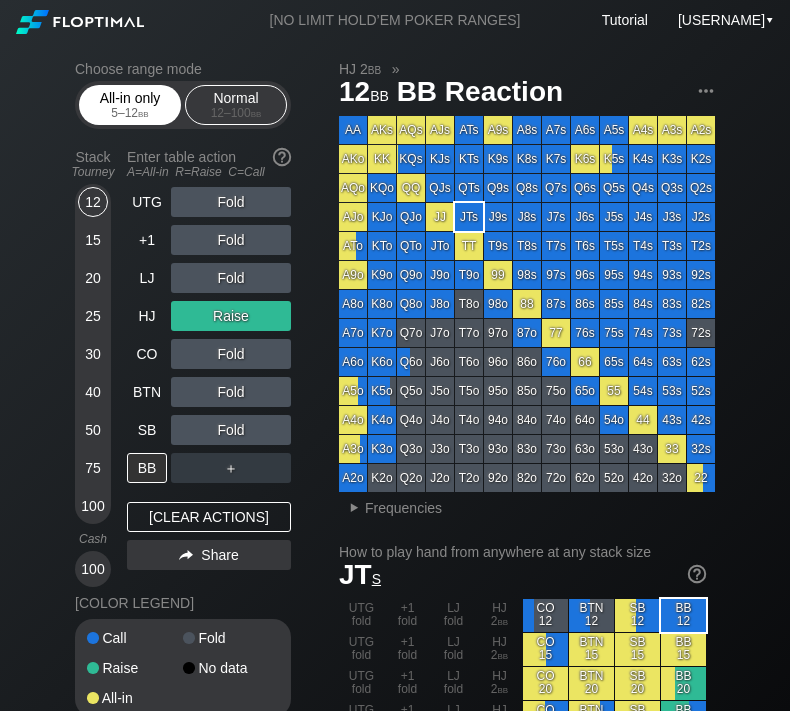 click on "All-in only 5 – 12 bb" at bounding box center [130, 105] 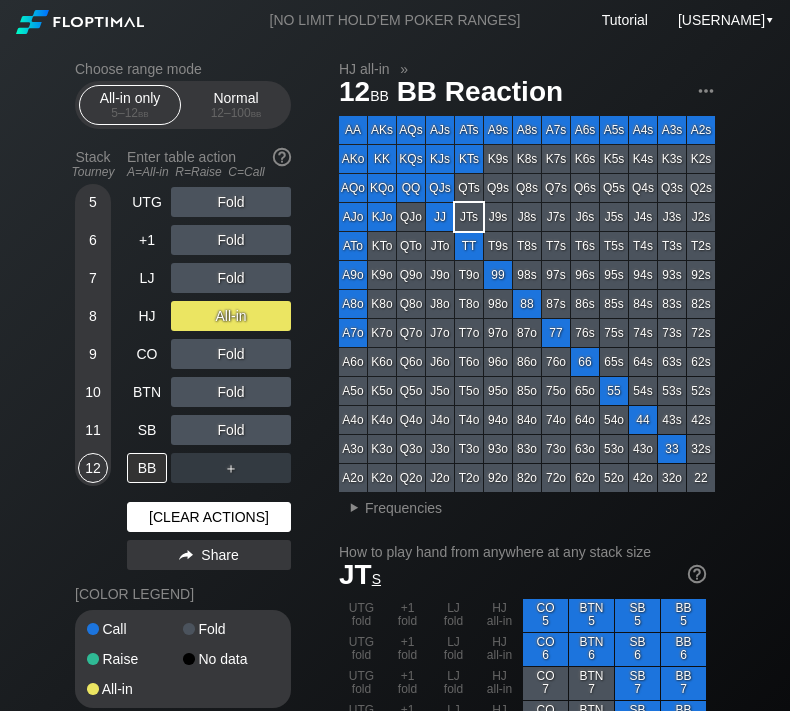 click on "[CLEAR ACTIONS]" at bounding box center [209, 517] 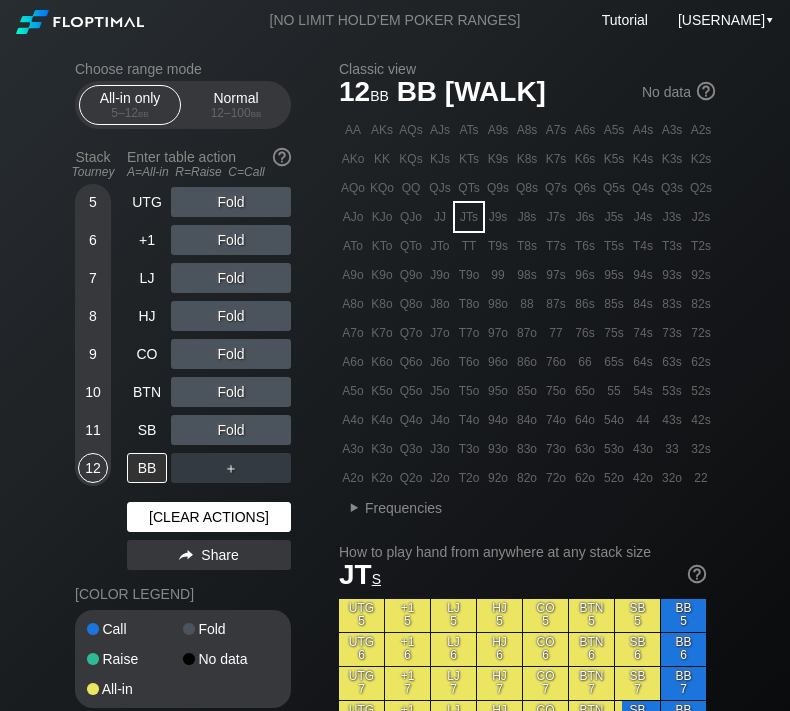 click on "[CLEAR ACTIONS]" at bounding box center [209, 517] 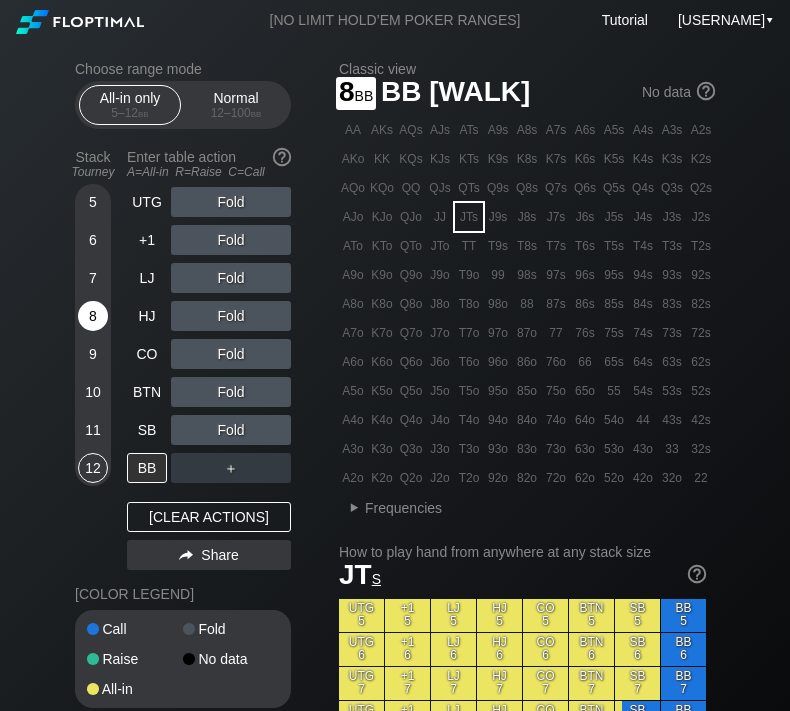 click on "8" at bounding box center [93, 316] 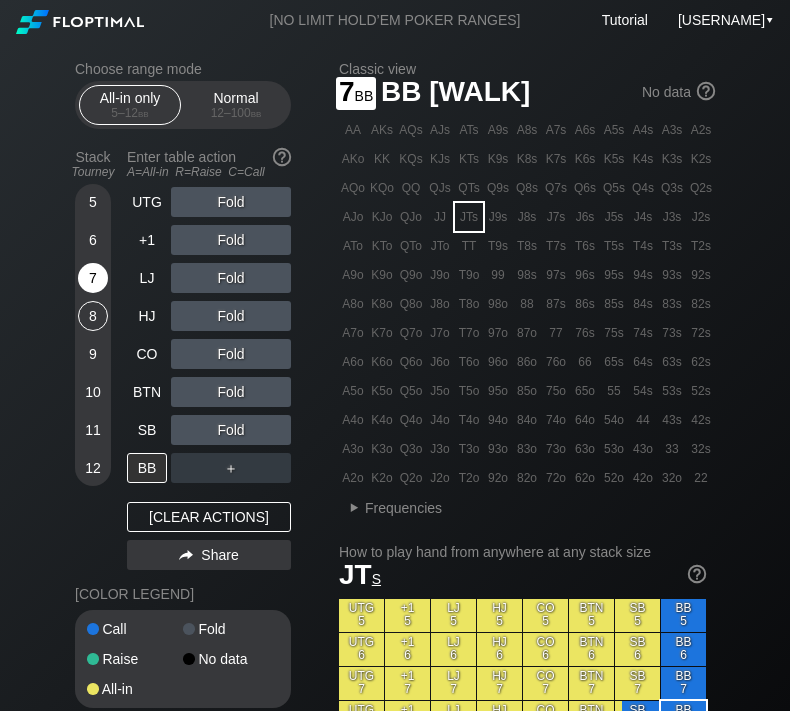 click on "7" at bounding box center [93, 278] 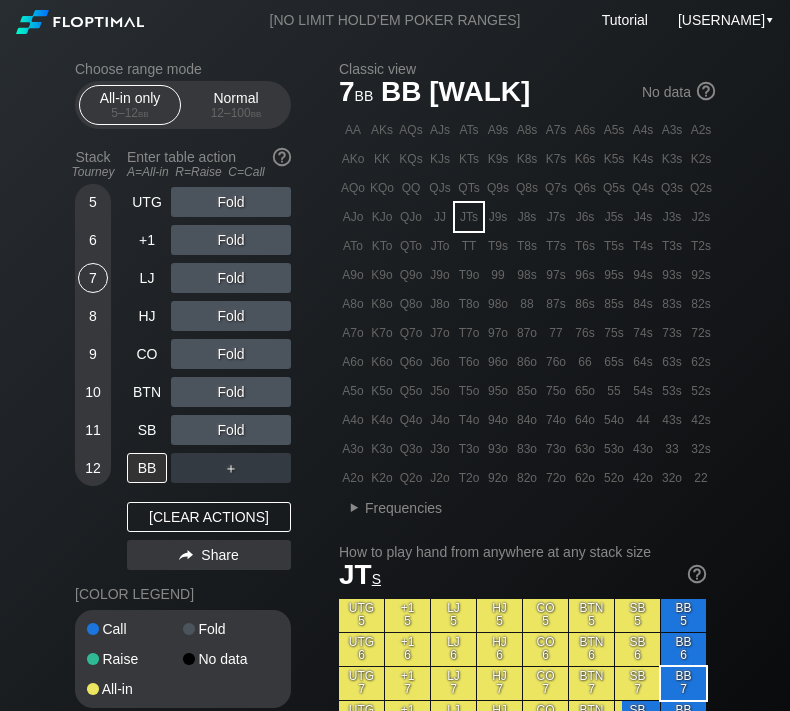 click on "7" at bounding box center [93, 278] 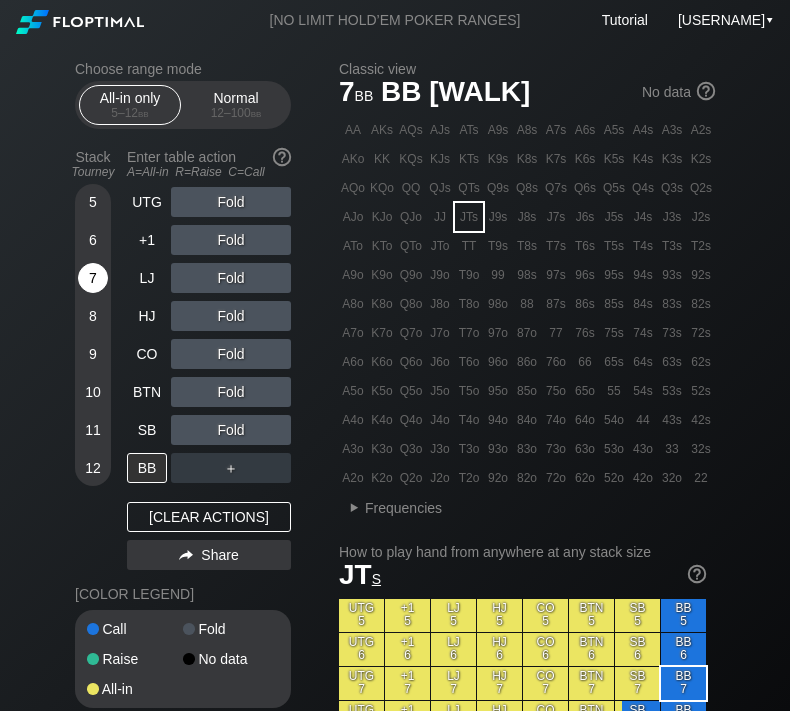click on "7" at bounding box center (93, 278) 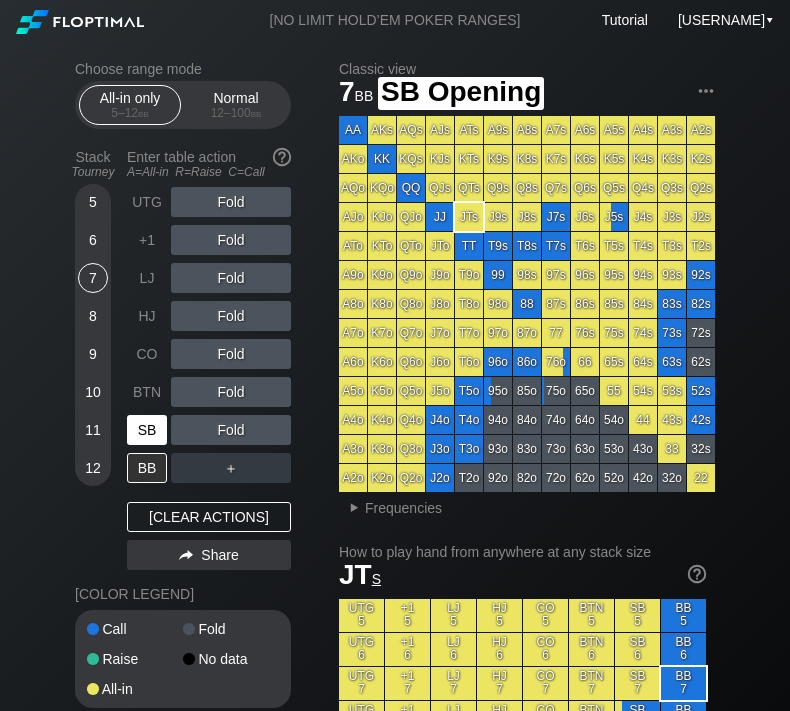 click on "SB" at bounding box center [149, 430] 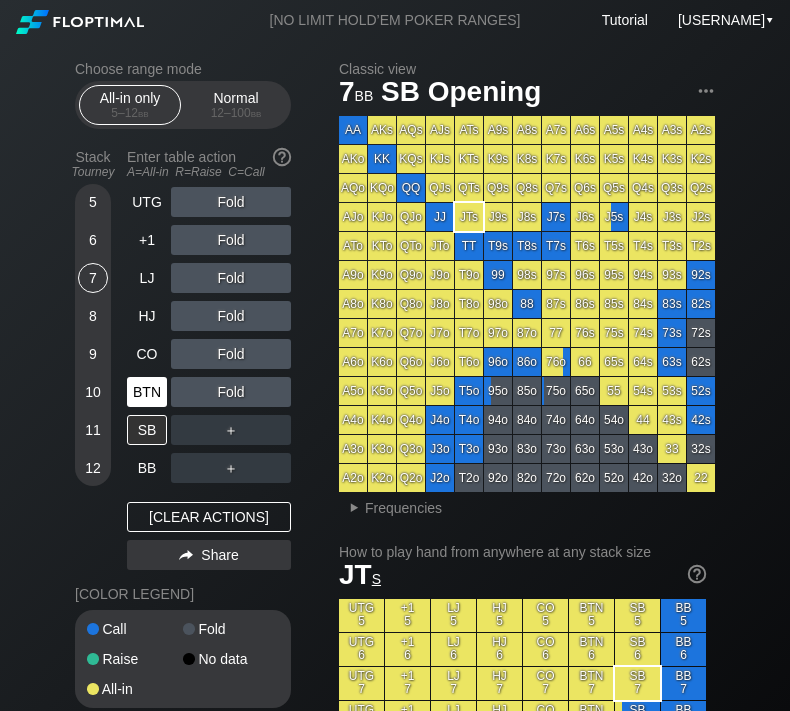 click on "BTN" at bounding box center [147, 392] 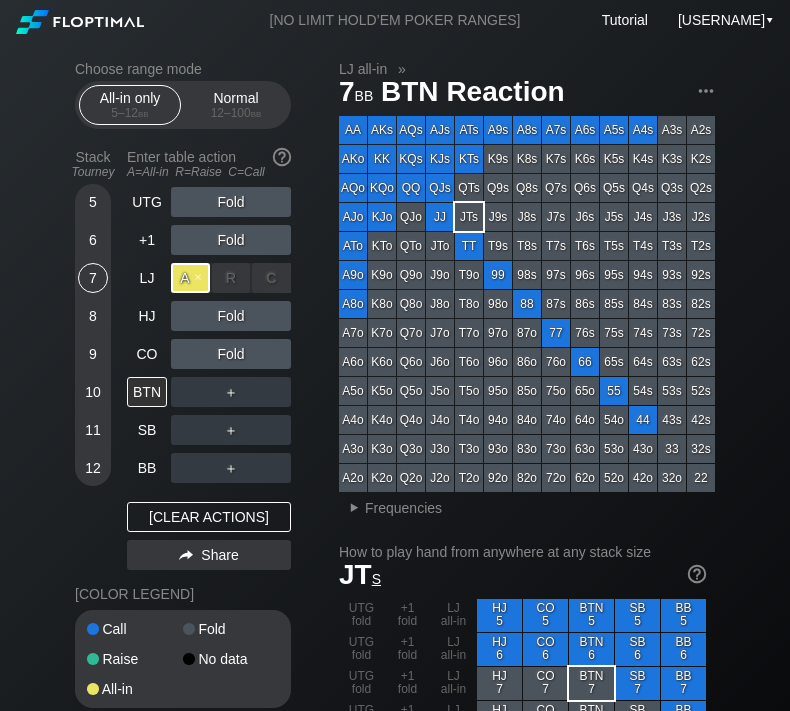 click on "A ✕" at bounding box center (190, 278) 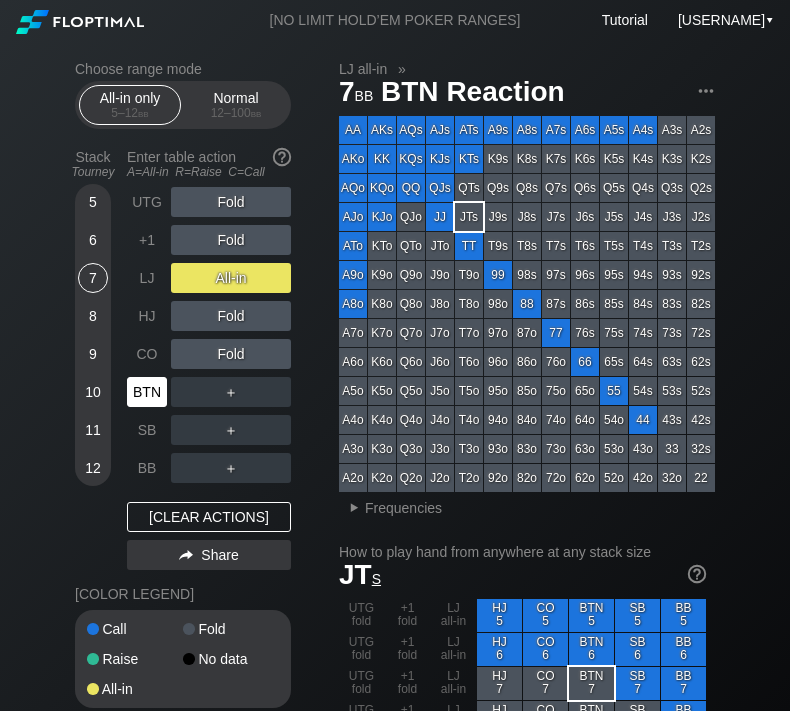 click on "BTN" at bounding box center (147, 392) 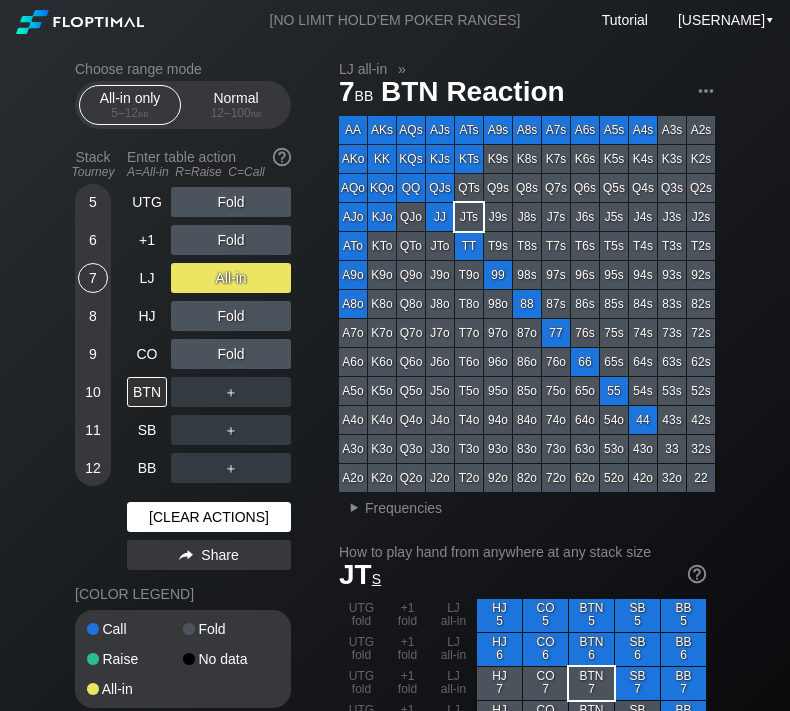 click on "[CLEAR ACTIONS]" at bounding box center [209, 517] 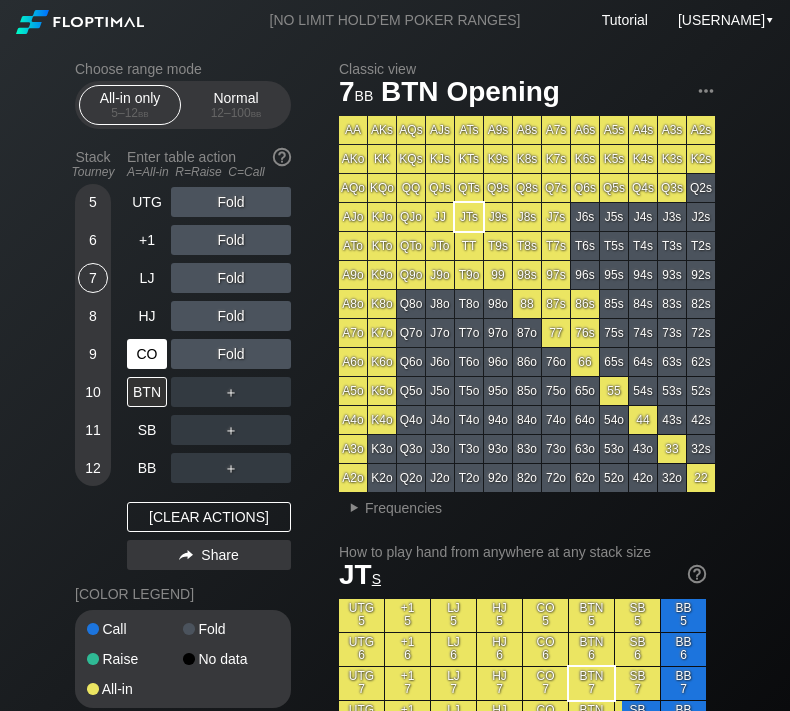 click on "CO" at bounding box center (147, 354) 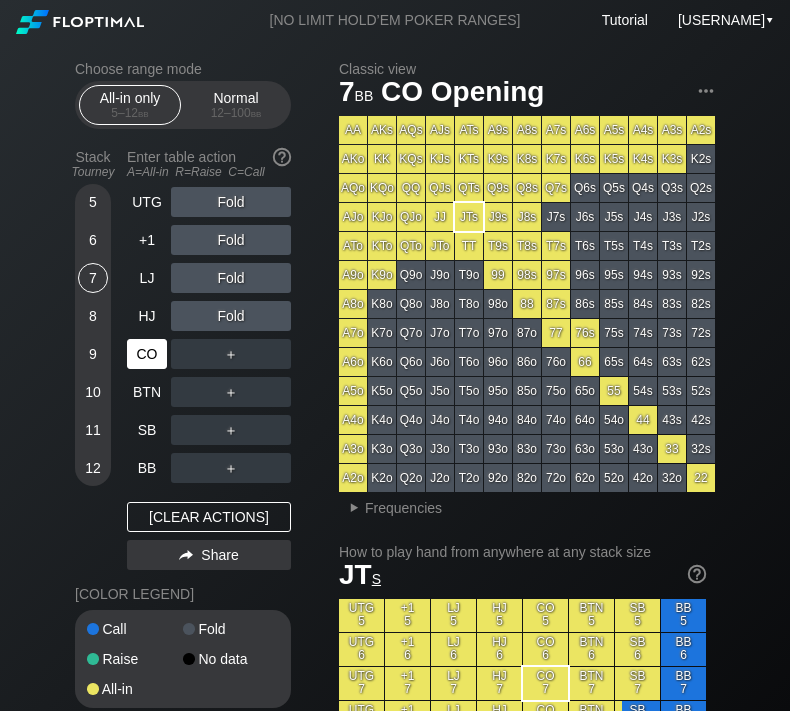 click on "CO" at bounding box center [147, 354] 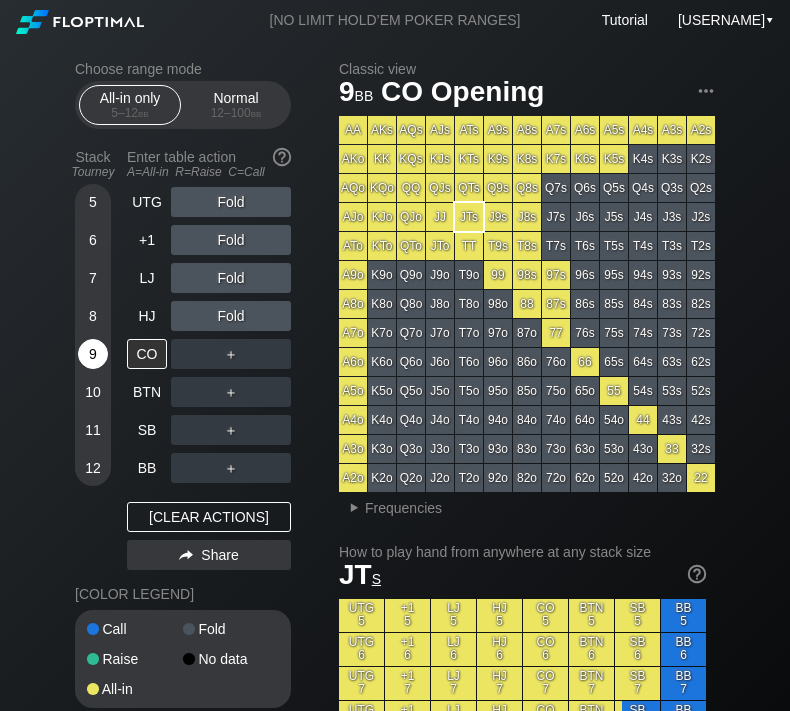click on "9" at bounding box center [93, 354] 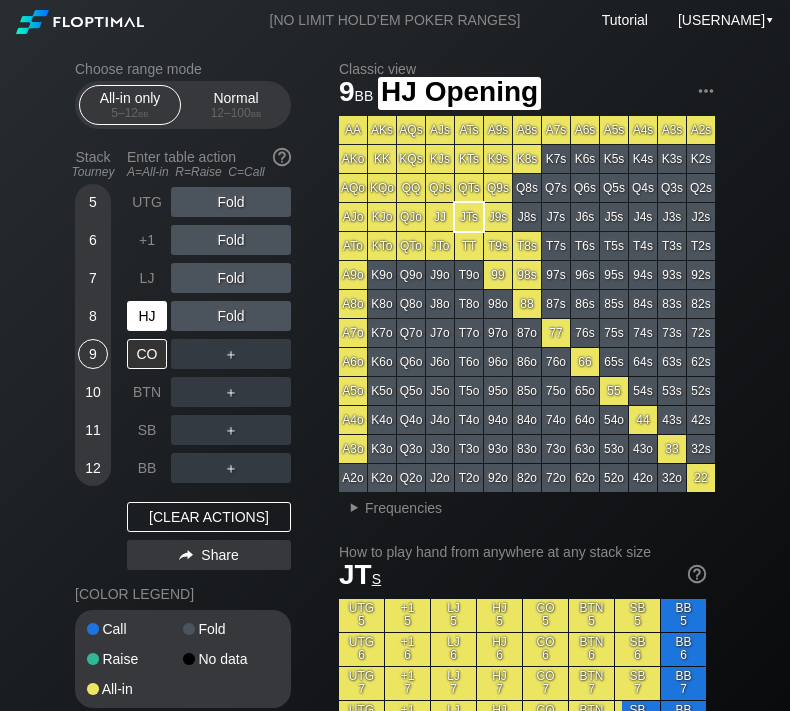 click on "HJ" at bounding box center (147, 316) 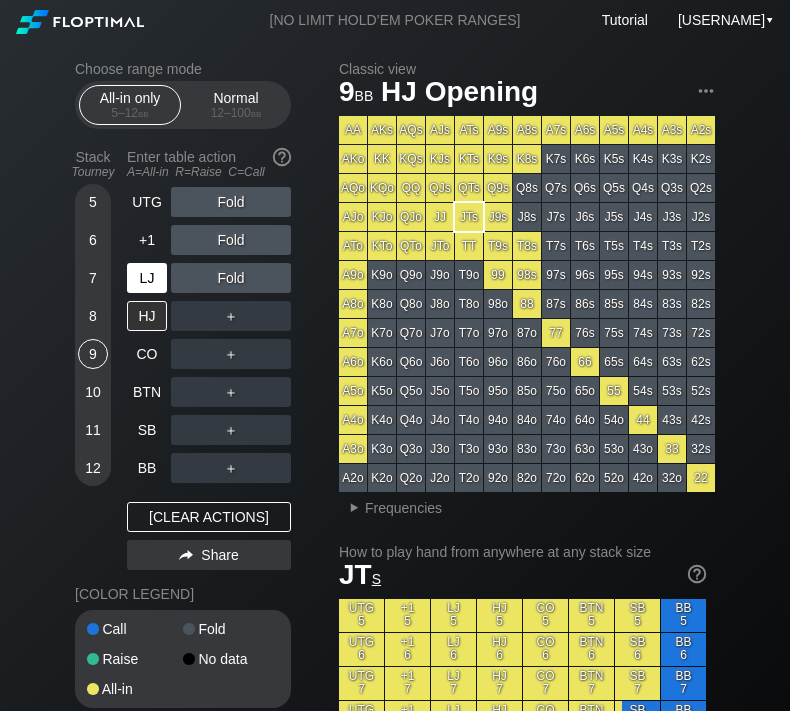 click on "LJ" at bounding box center [147, 278] 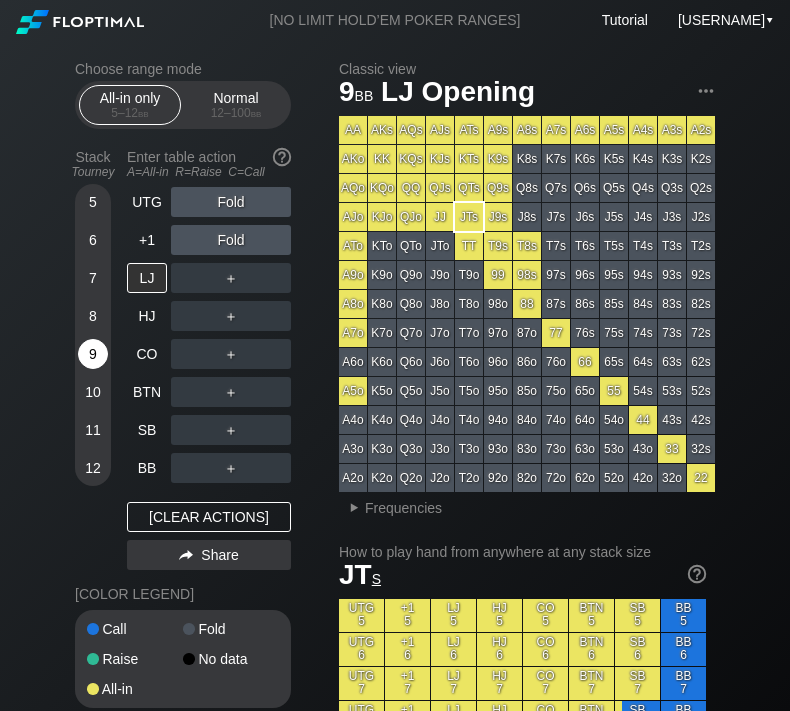 click on "9" at bounding box center [93, 358] 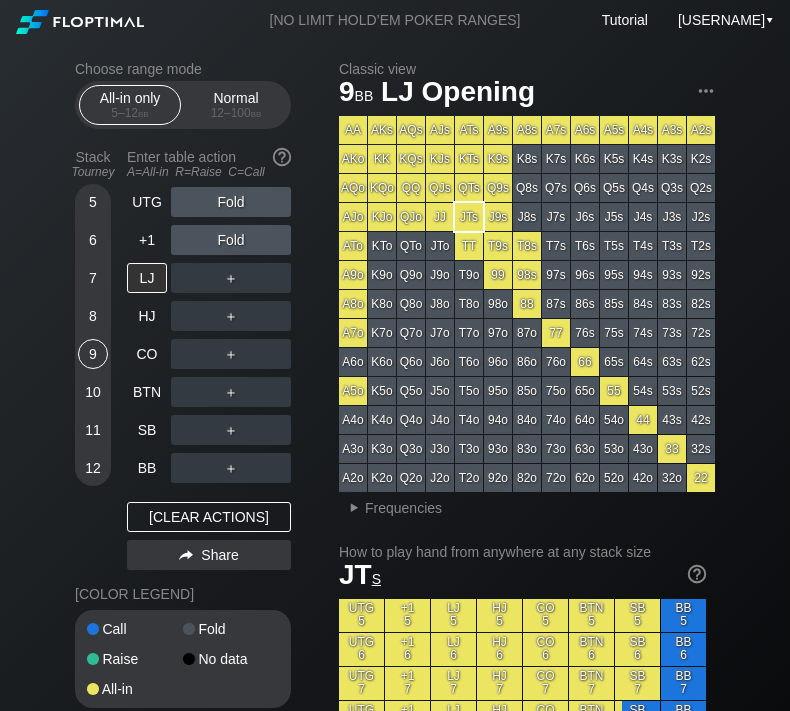 click on "8" at bounding box center (93, 316) 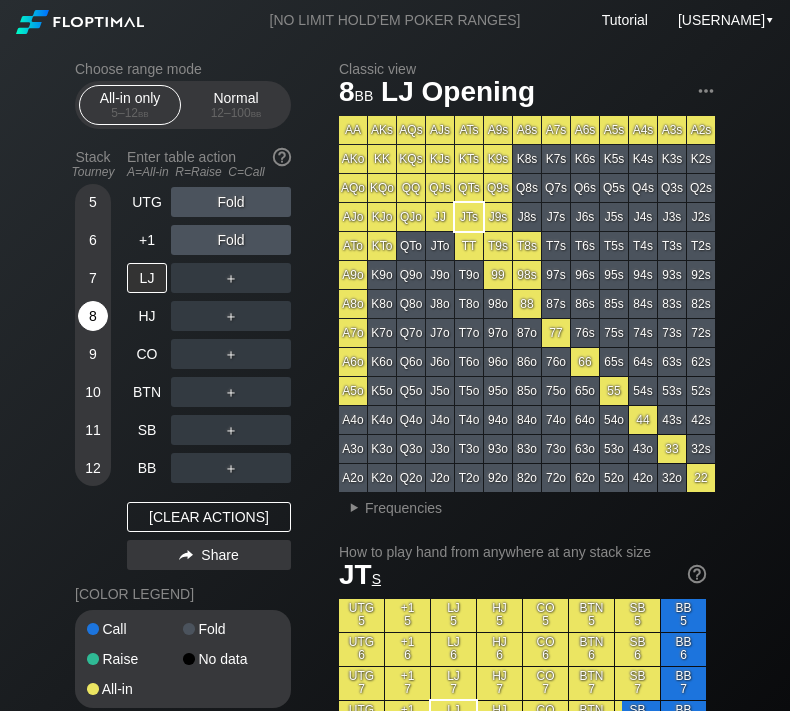 click on "8" at bounding box center (93, 316) 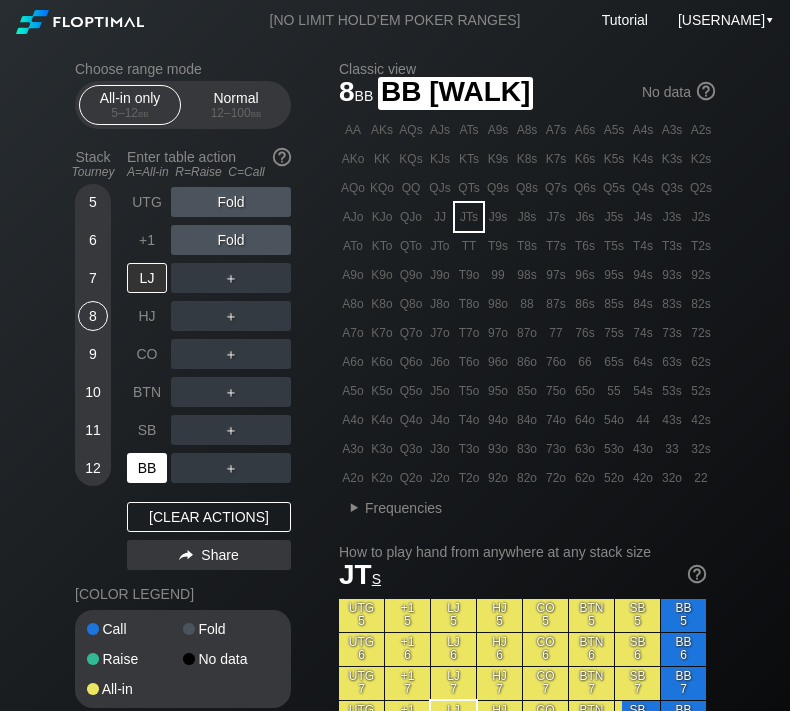 click on "BB" at bounding box center (147, 468) 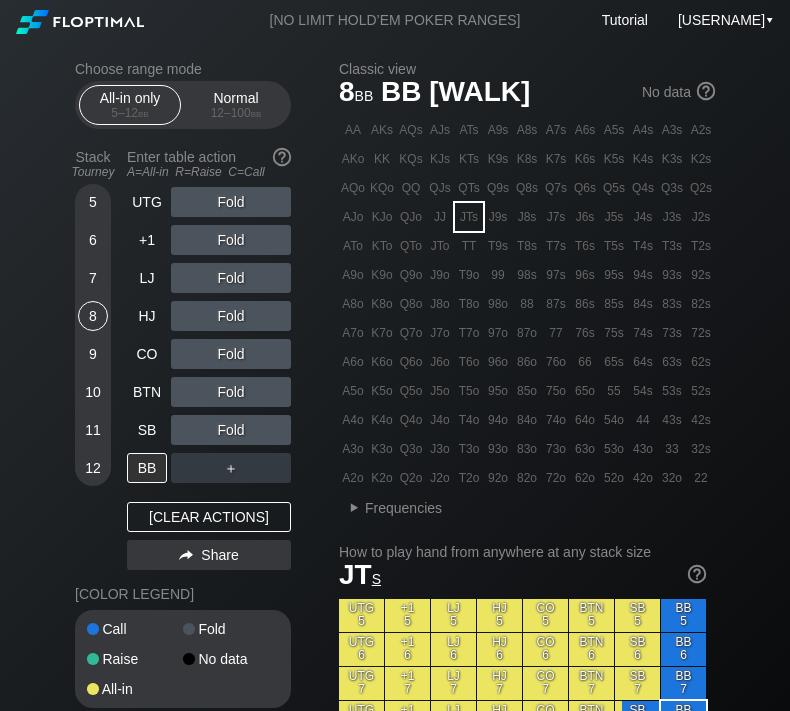 click on "7" at bounding box center [93, 278] 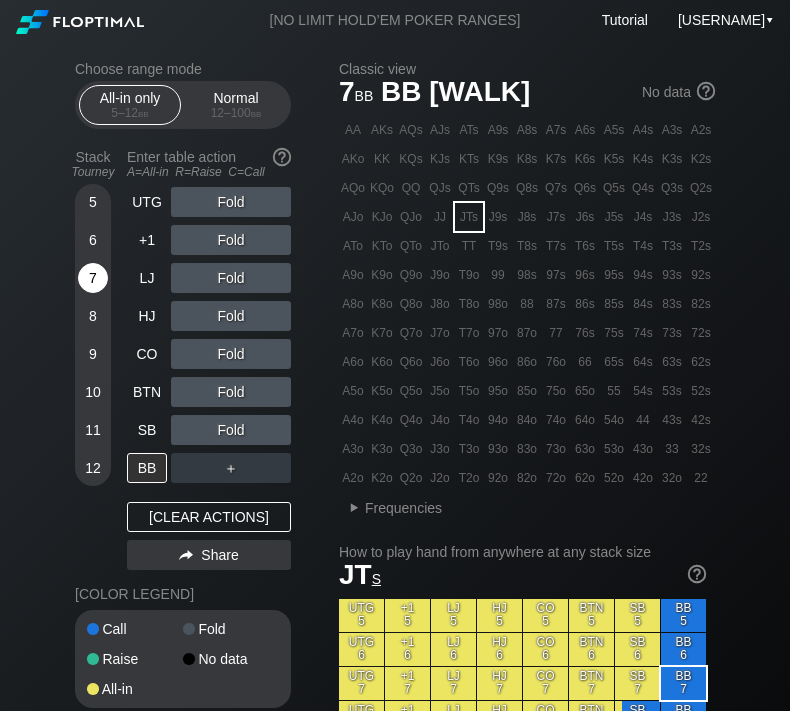 click on "7" at bounding box center (93, 278) 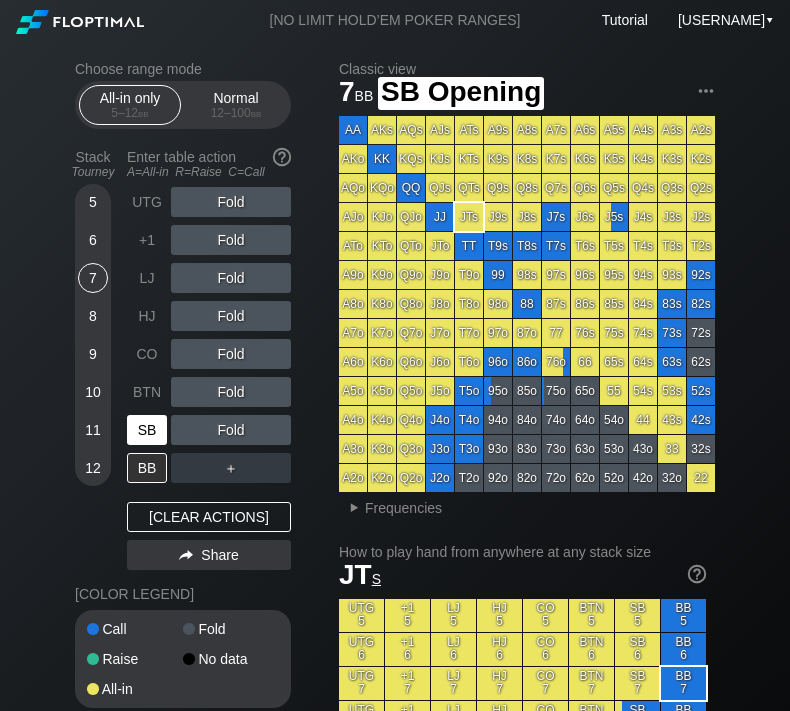 click on "SB" at bounding box center [147, 430] 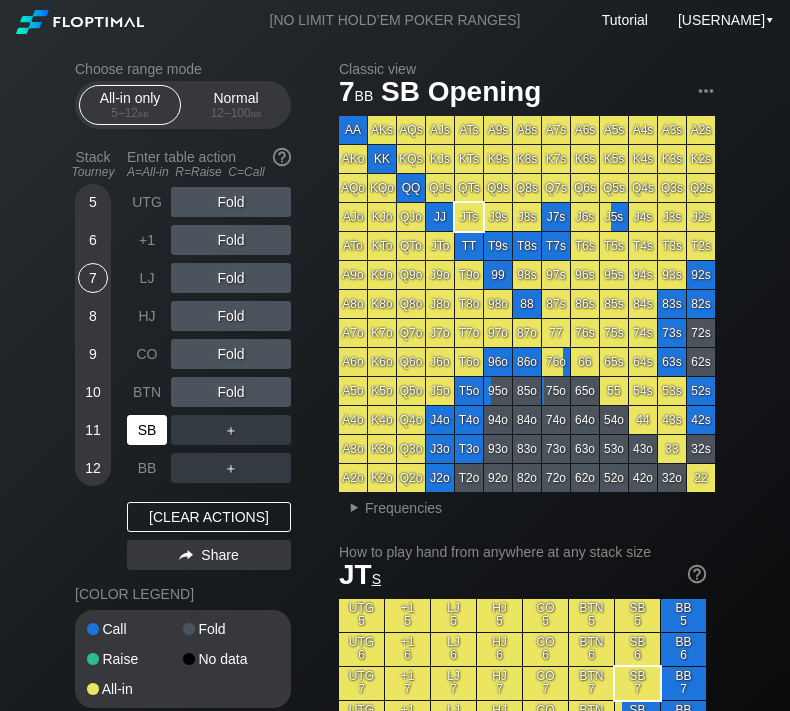 click on "SB" at bounding box center [147, 430] 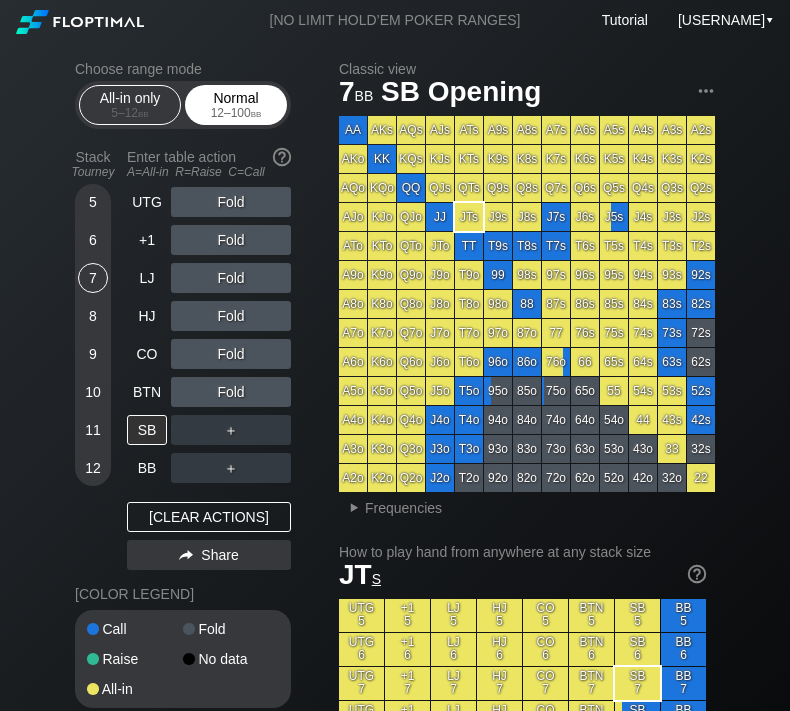 click on "12 – 100 bb" at bounding box center [236, 113] 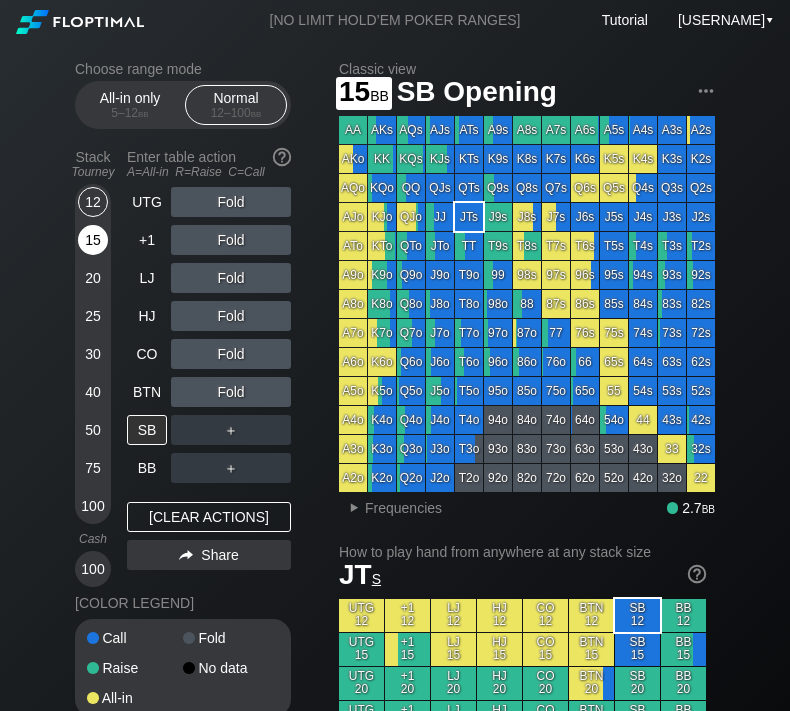 click on "15" at bounding box center (93, 240) 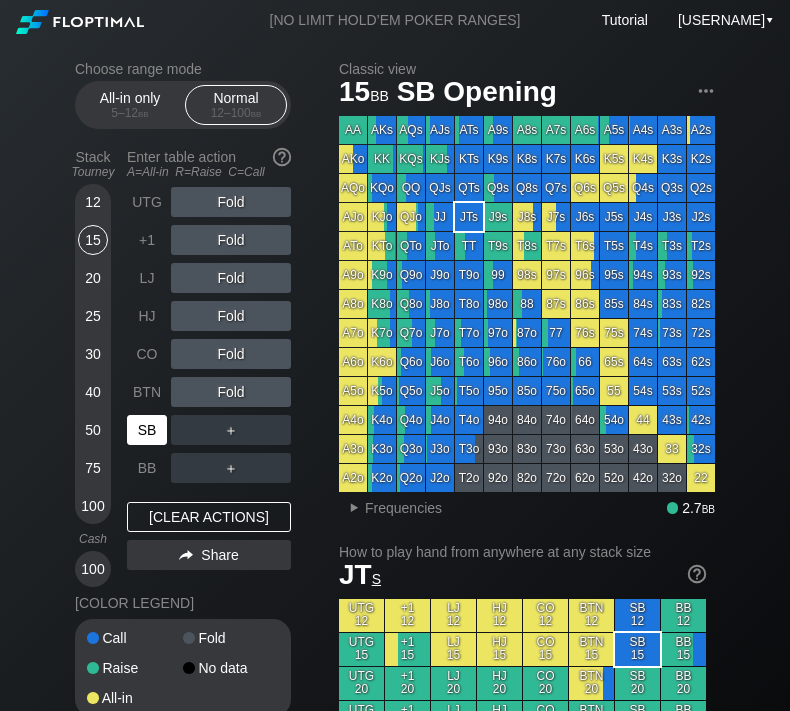 click on "SB" at bounding box center [149, 430] 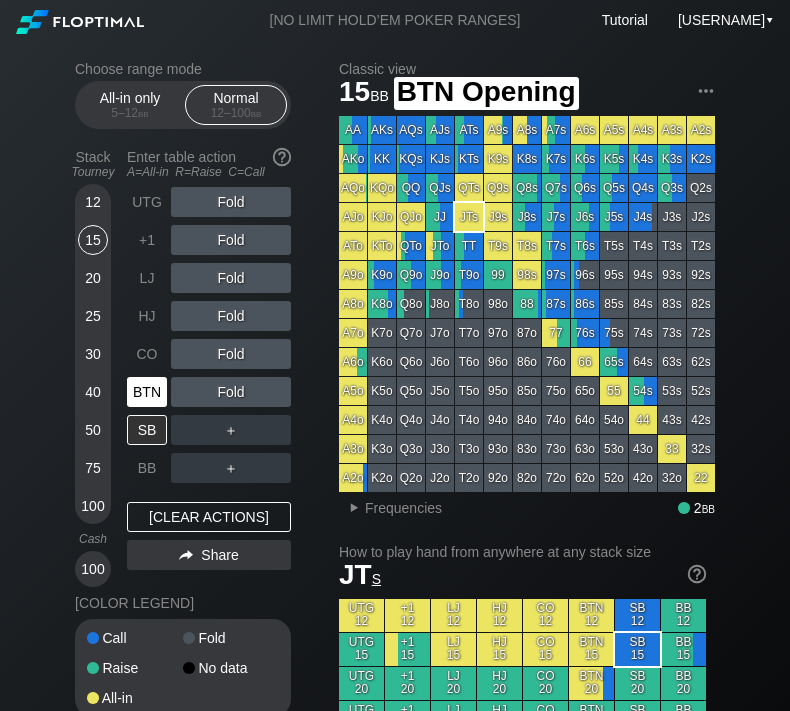 click on "BTN" at bounding box center [147, 392] 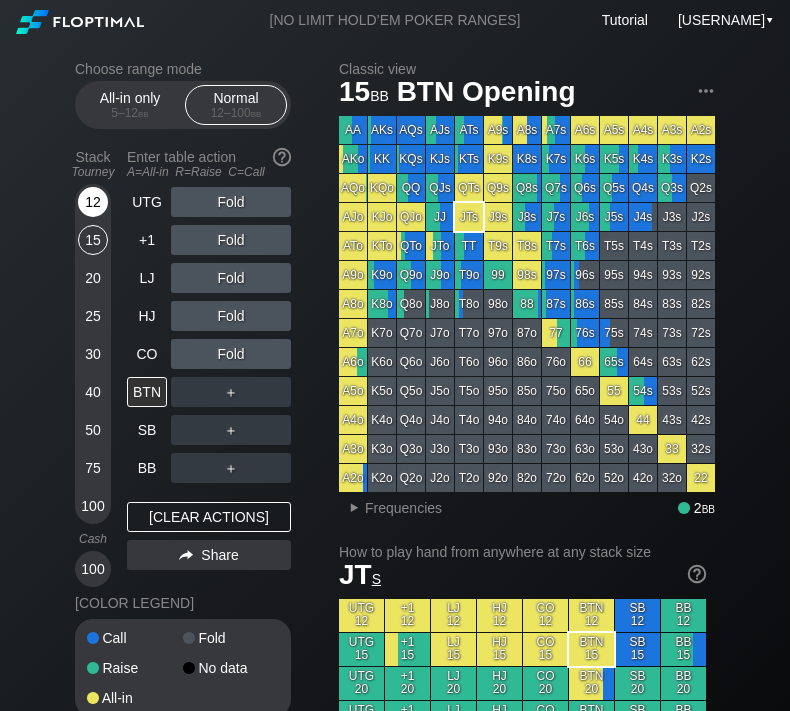 click on "12" at bounding box center [93, 202] 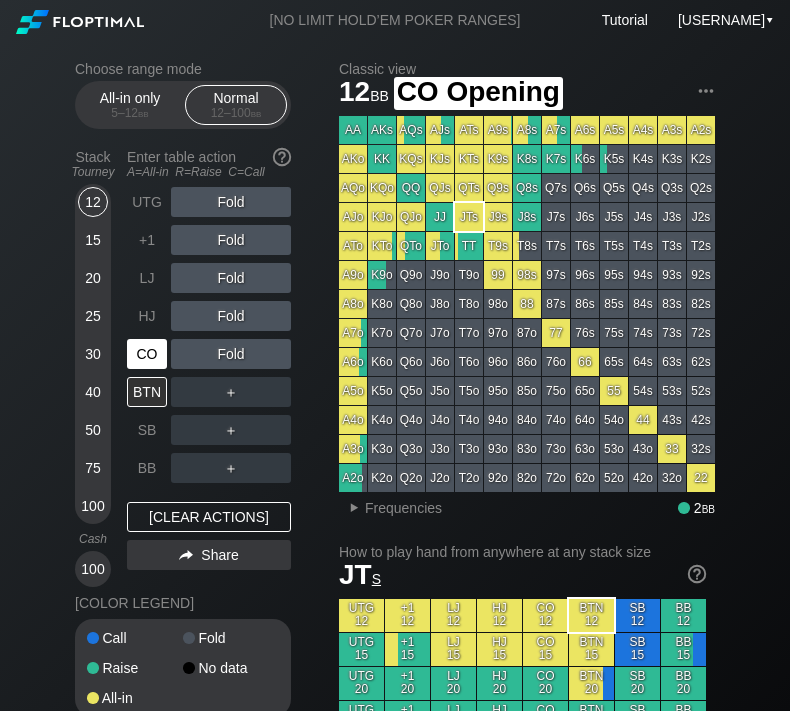 click on "CO" at bounding box center (147, 354) 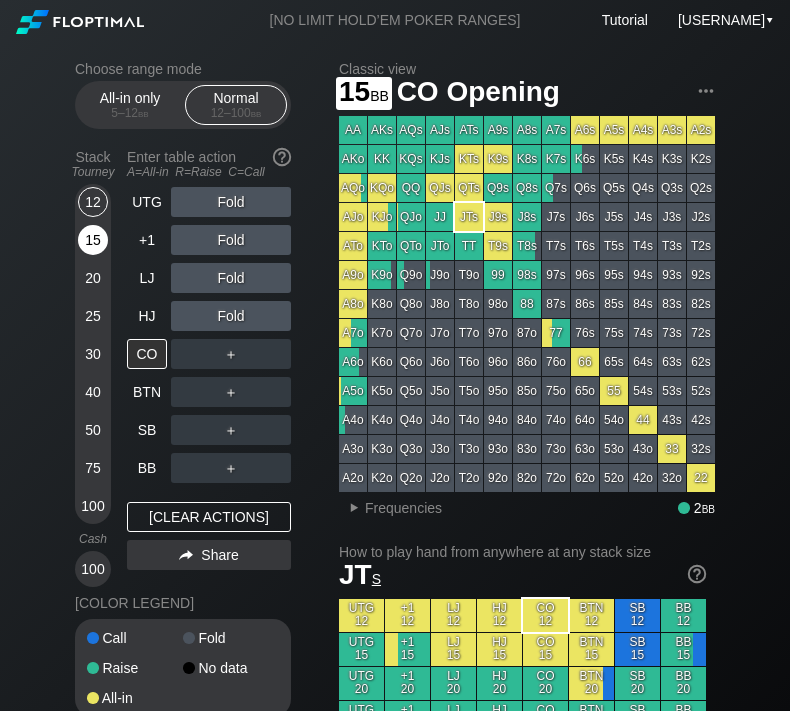 click on "15" at bounding box center (93, 240) 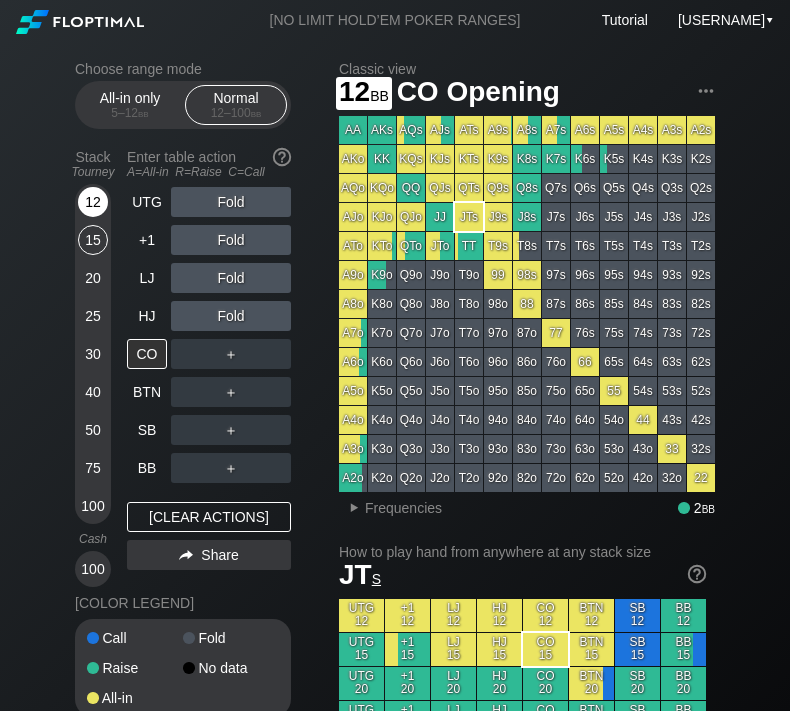 click on "12" at bounding box center (93, 202) 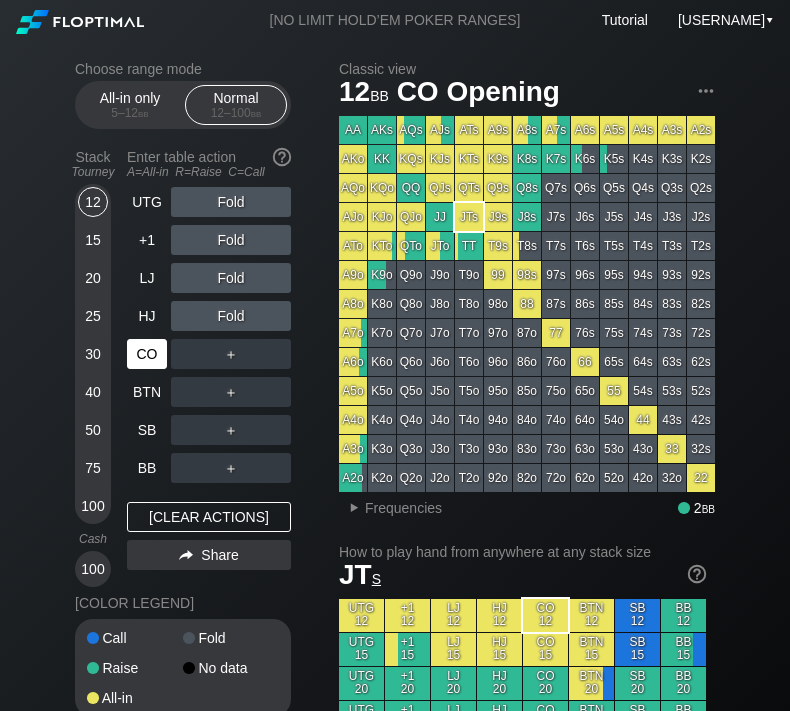 click on "CO" at bounding box center [147, 354] 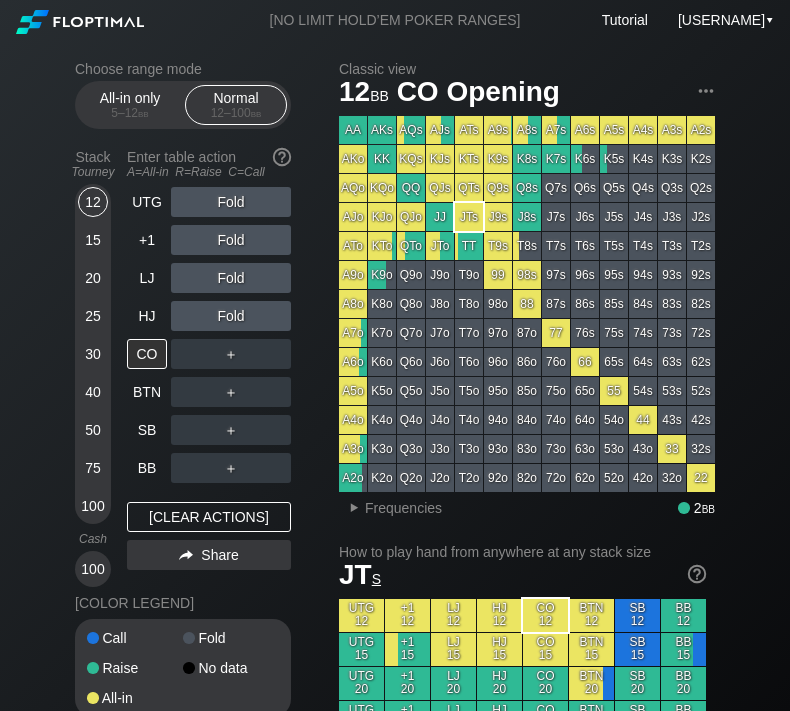 click on "15" at bounding box center (93, 240) 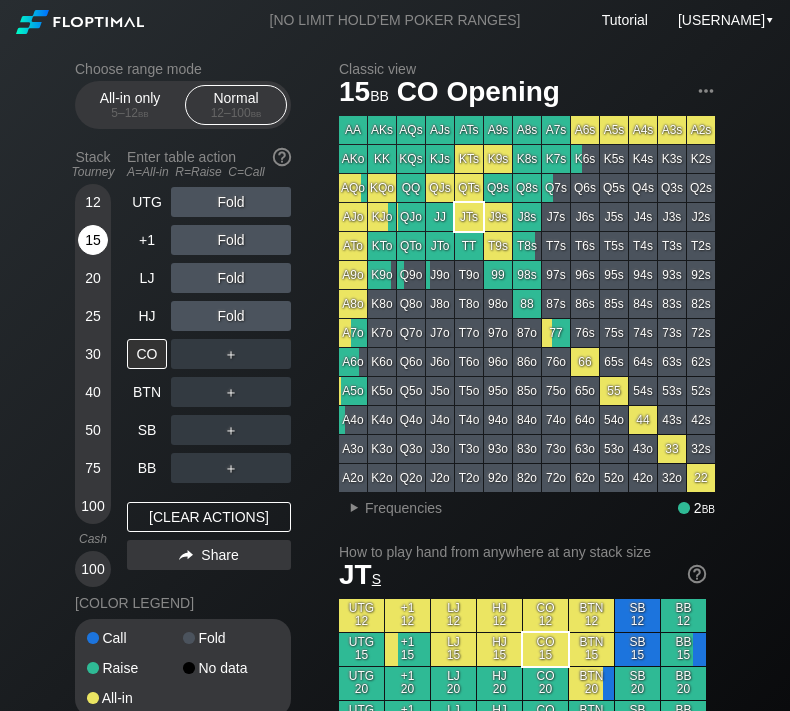 click on "15" at bounding box center [93, 240] 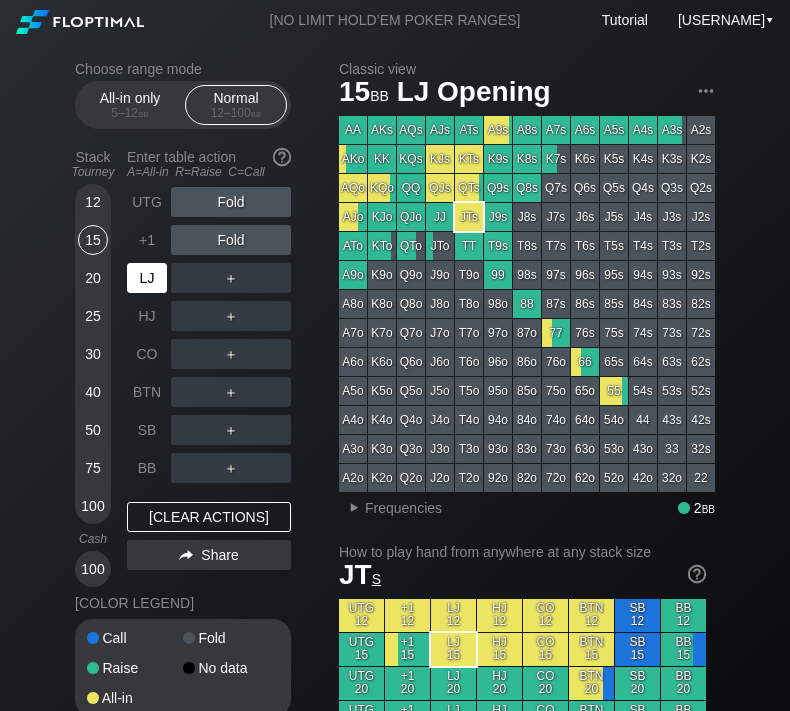 click on "LJ" at bounding box center [149, 278] 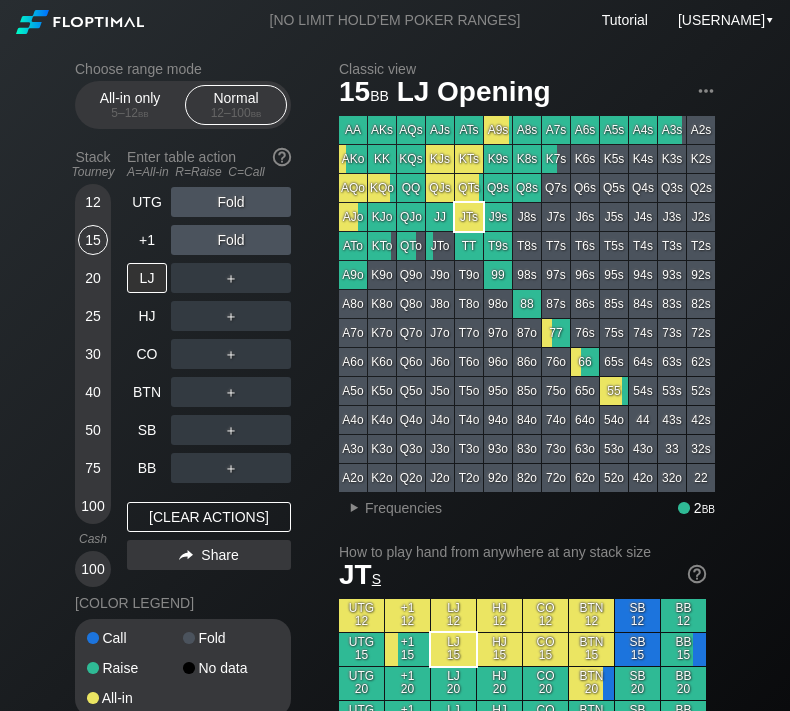 click on "12" at bounding box center (93, 202) 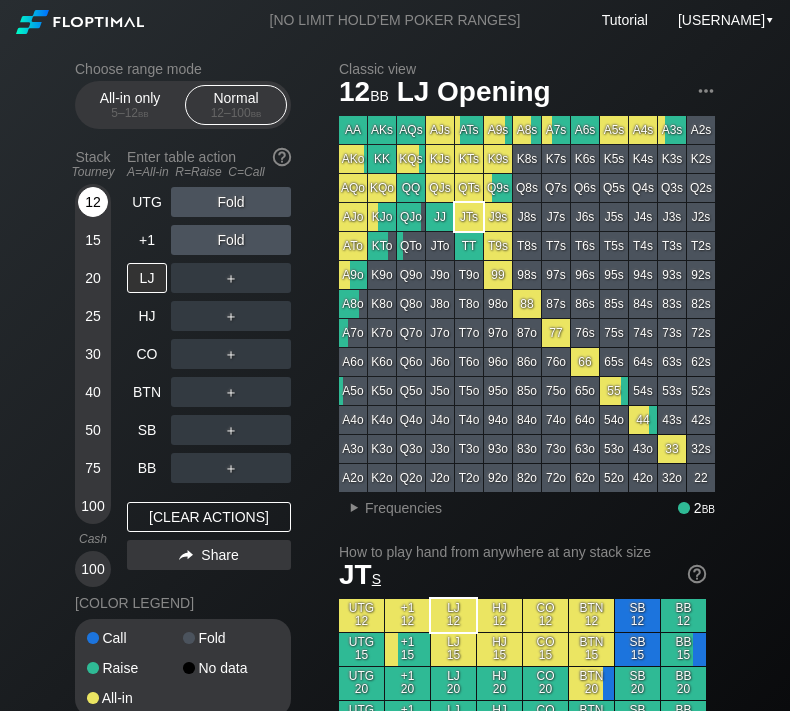 click on "12" at bounding box center (93, 202) 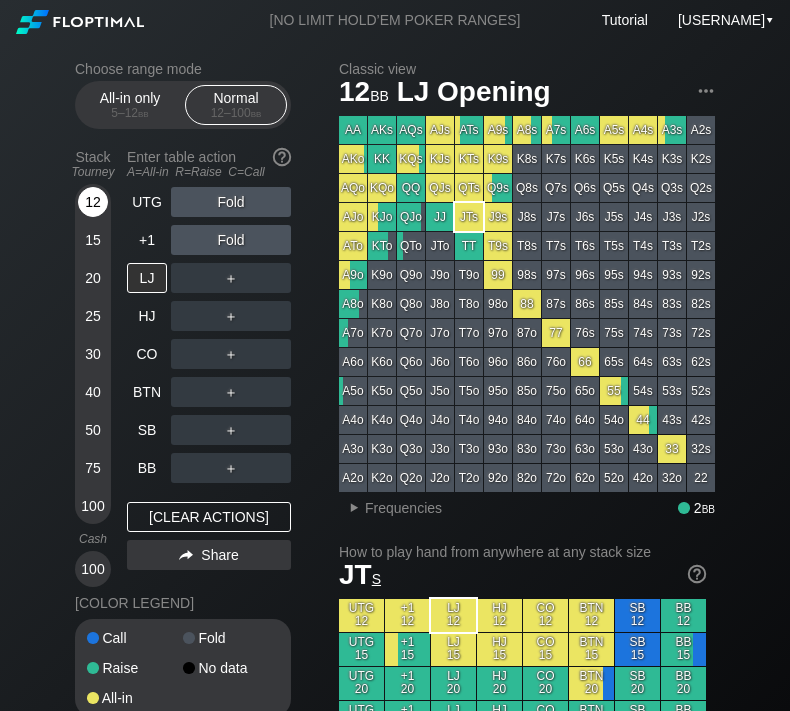 click on "12" at bounding box center [93, 202] 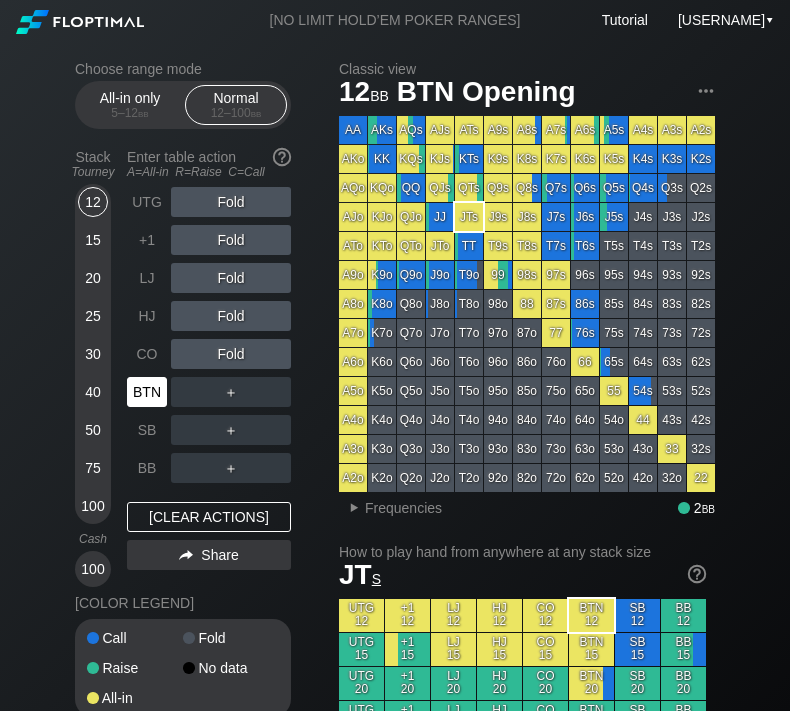 click on "BTN" at bounding box center (147, 392) 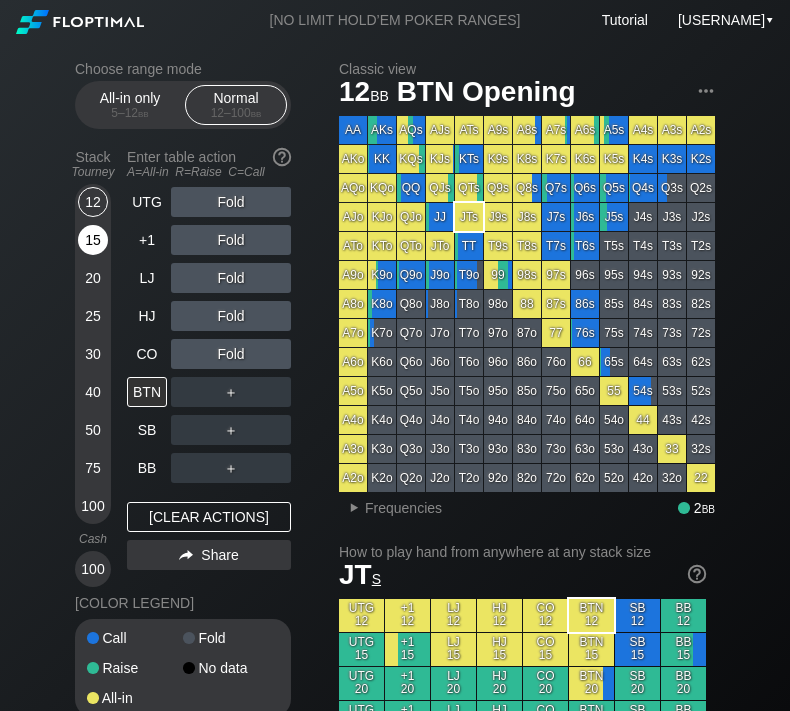 click on "15" at bounding box center [93, 240] 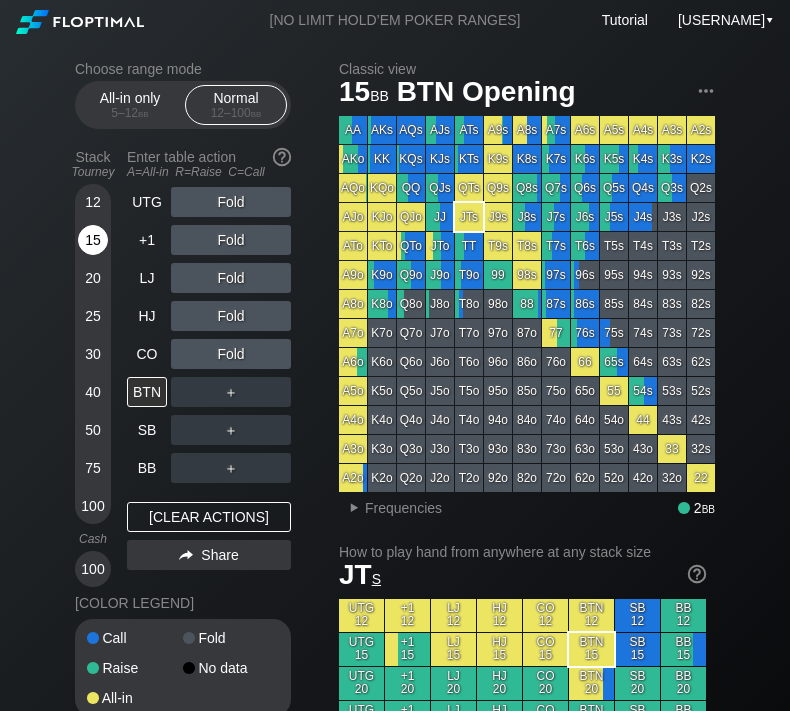 click on "15" at bounding box center (93, 240) 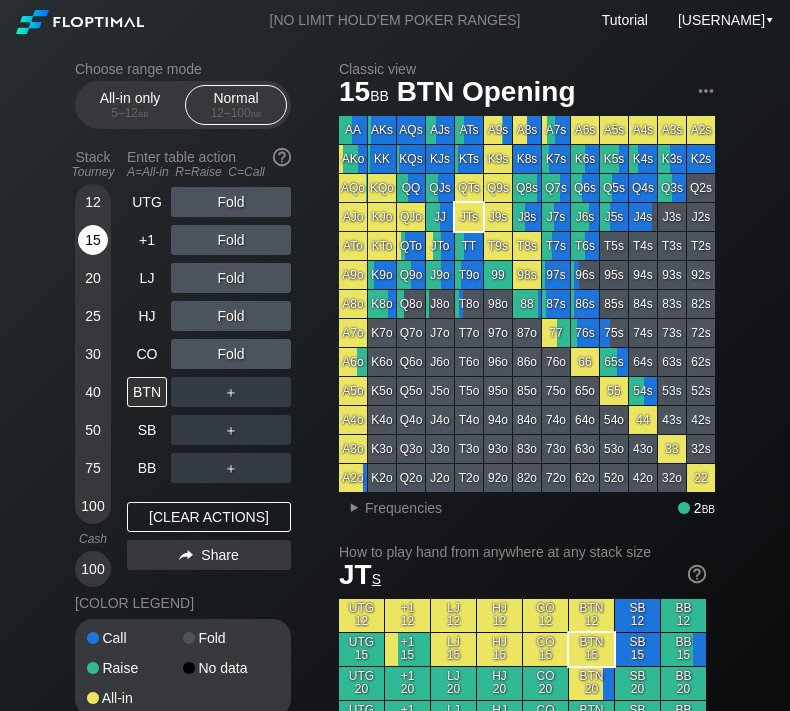 click on "15" at bounding box center (93, 240) 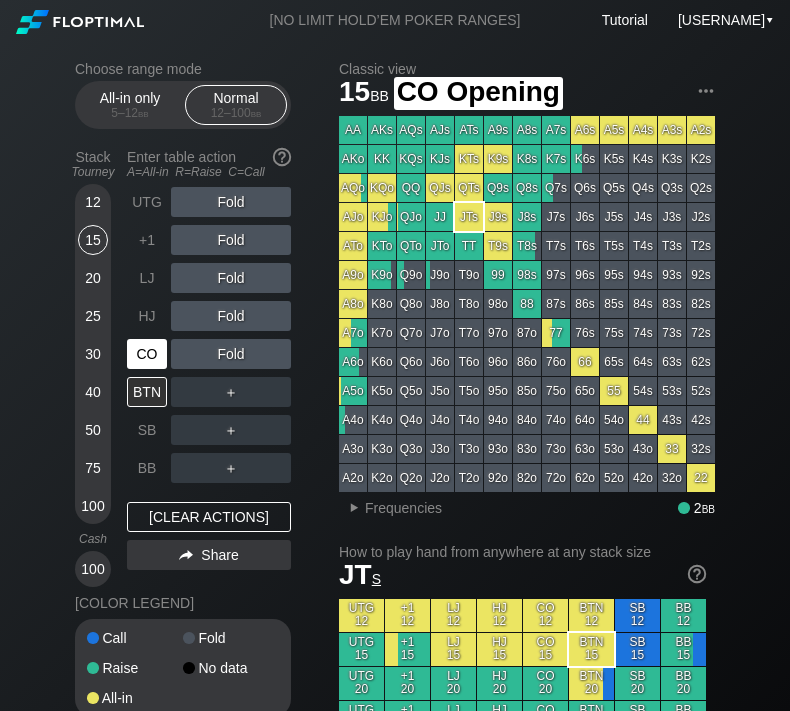 click on "CO" at bounding box center [147, 354] 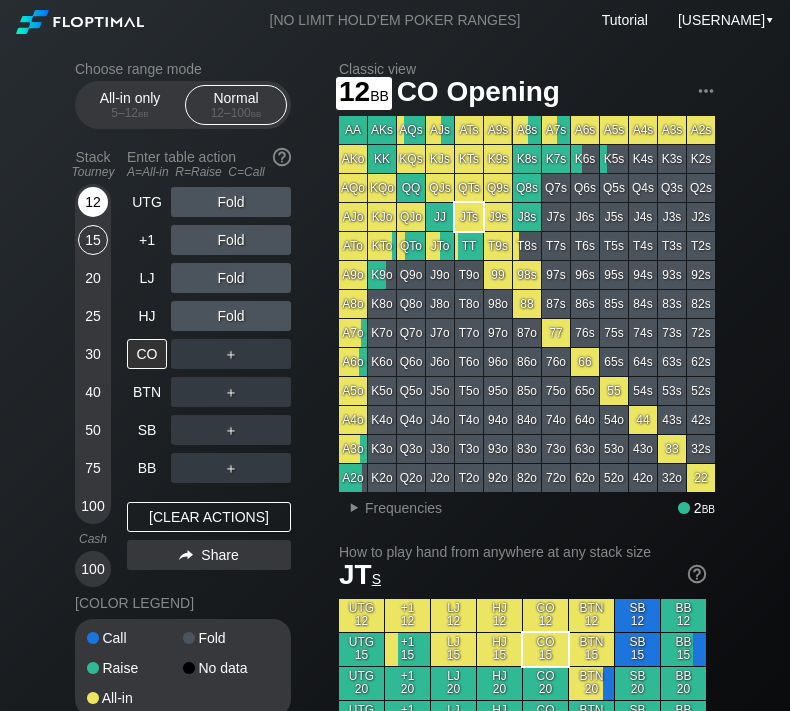 click on "12" at bounding box center (93, 202) 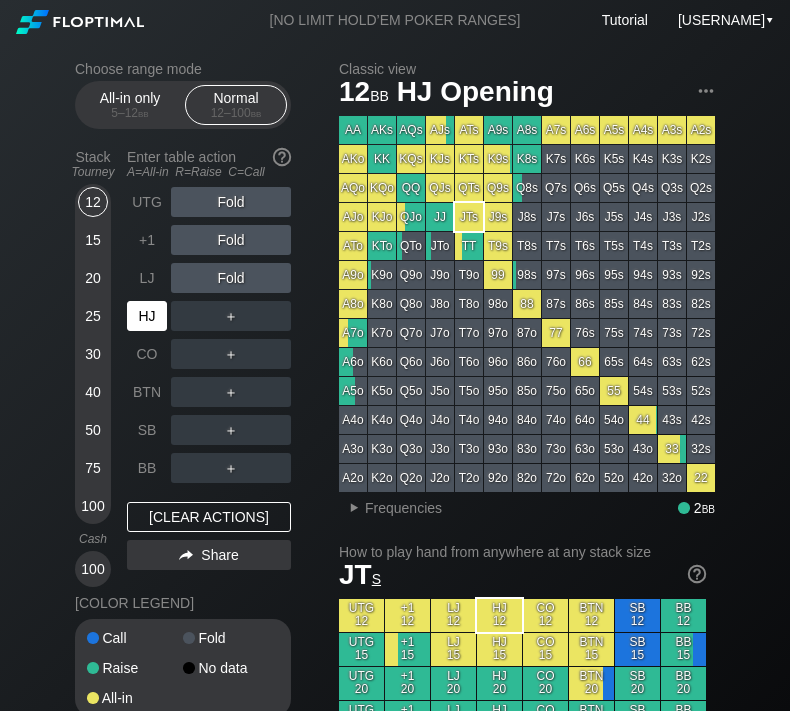 click on "HJ" at bounding box center (147, 316) 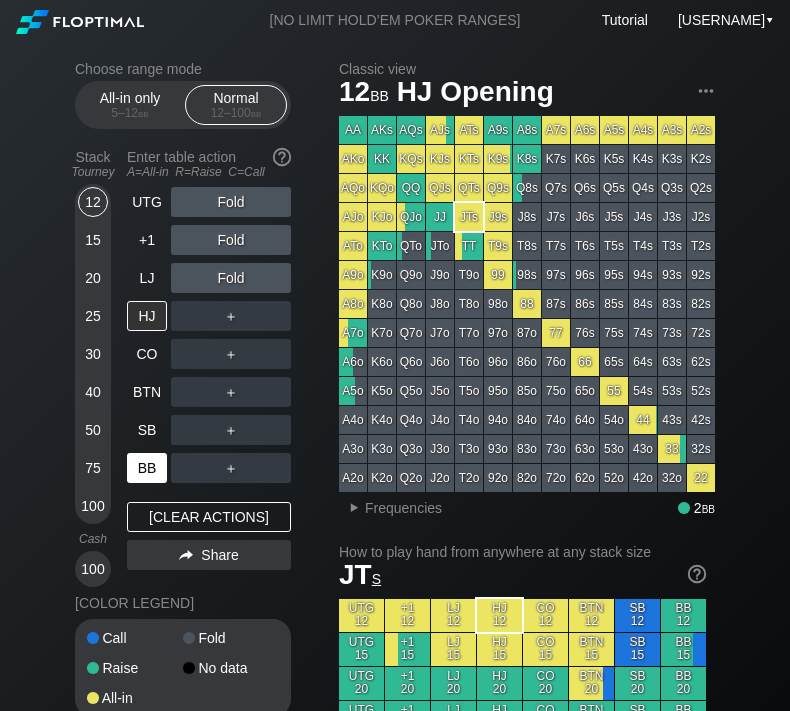 click on "BB" at bounding box center (147, 468) 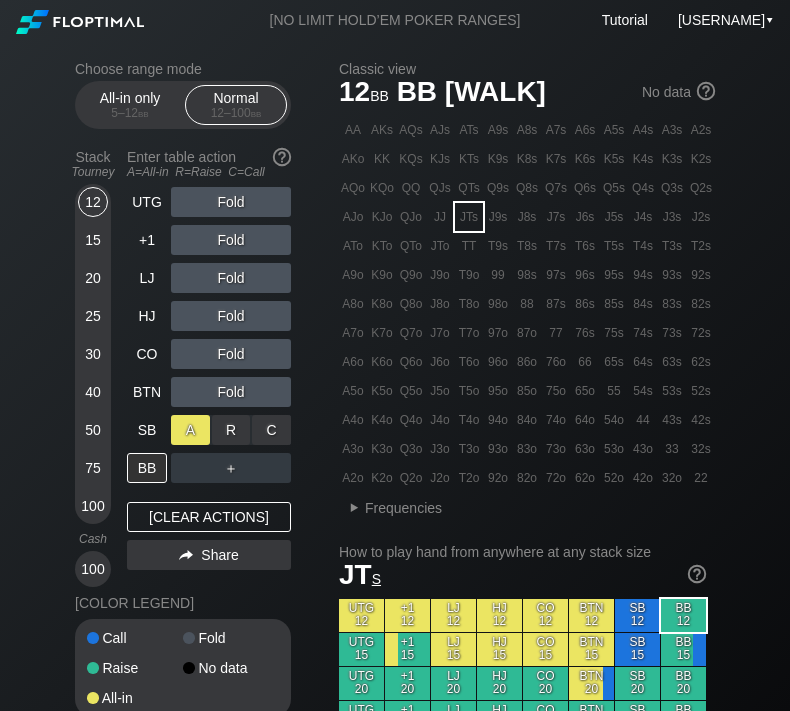 click on "A ✕" at bounding box center (190, 430) 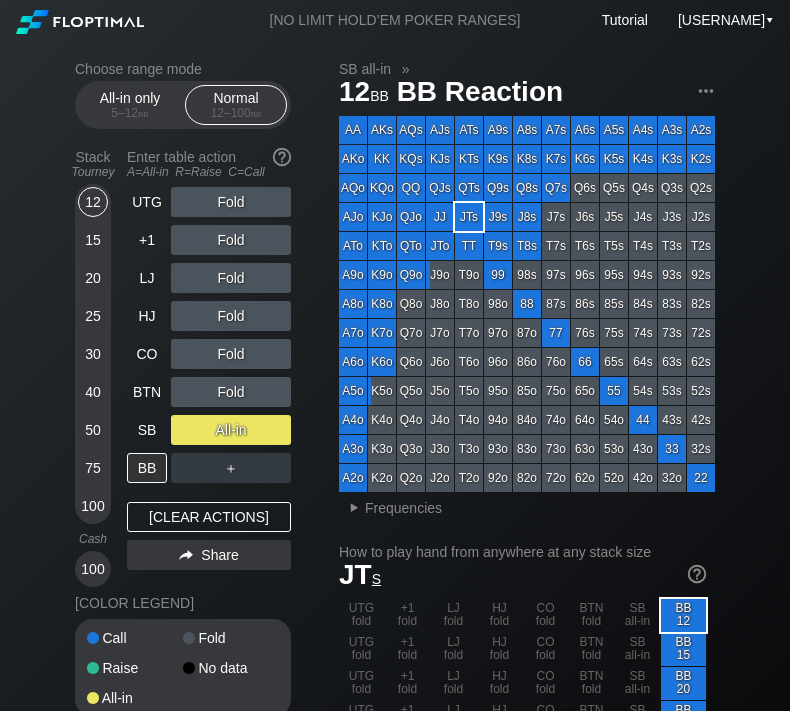 click on "UTG Fold +1 Fold LJ Fold HJ Fold CO Fold BTN Fold SB All-in BB ＋ Clear actions Share" at bounding box center [209, 387] 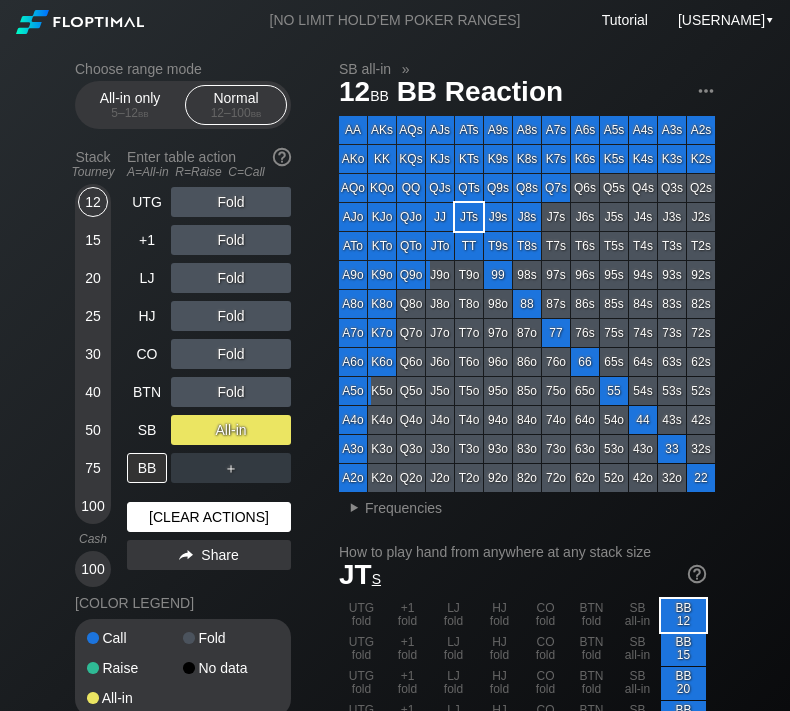 click on "[CLEAR ACTIONS]" at bounding box center [209, 517] 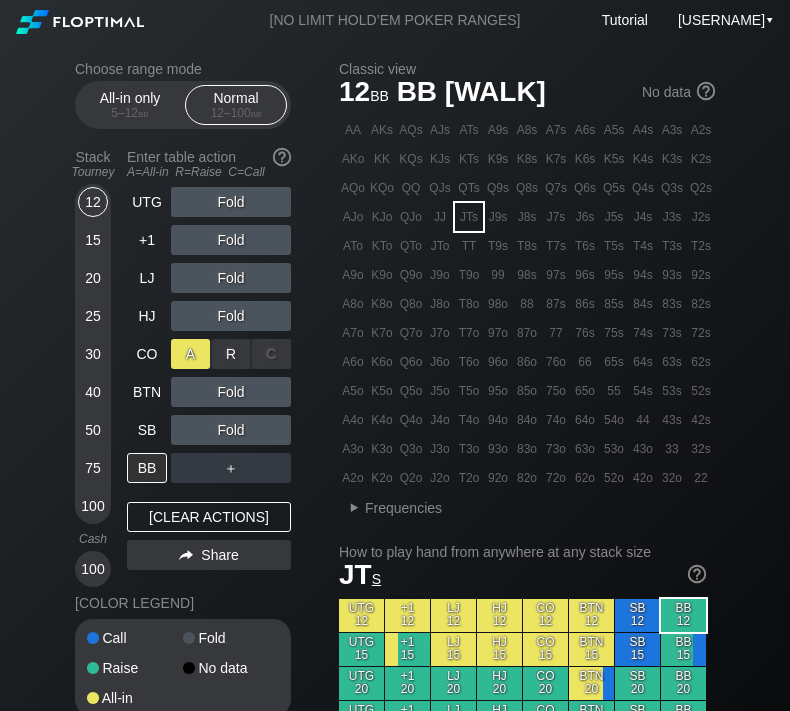 click on "A ✕" at bounding box center [190, 354] 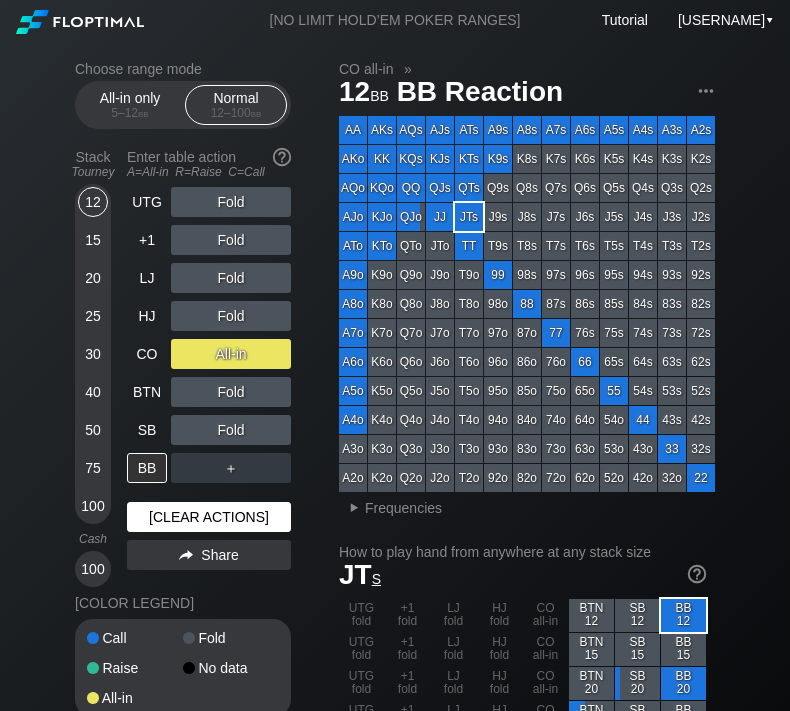 click on "[CLEAR ACTIONS]" at bounding box center [209, 517] 